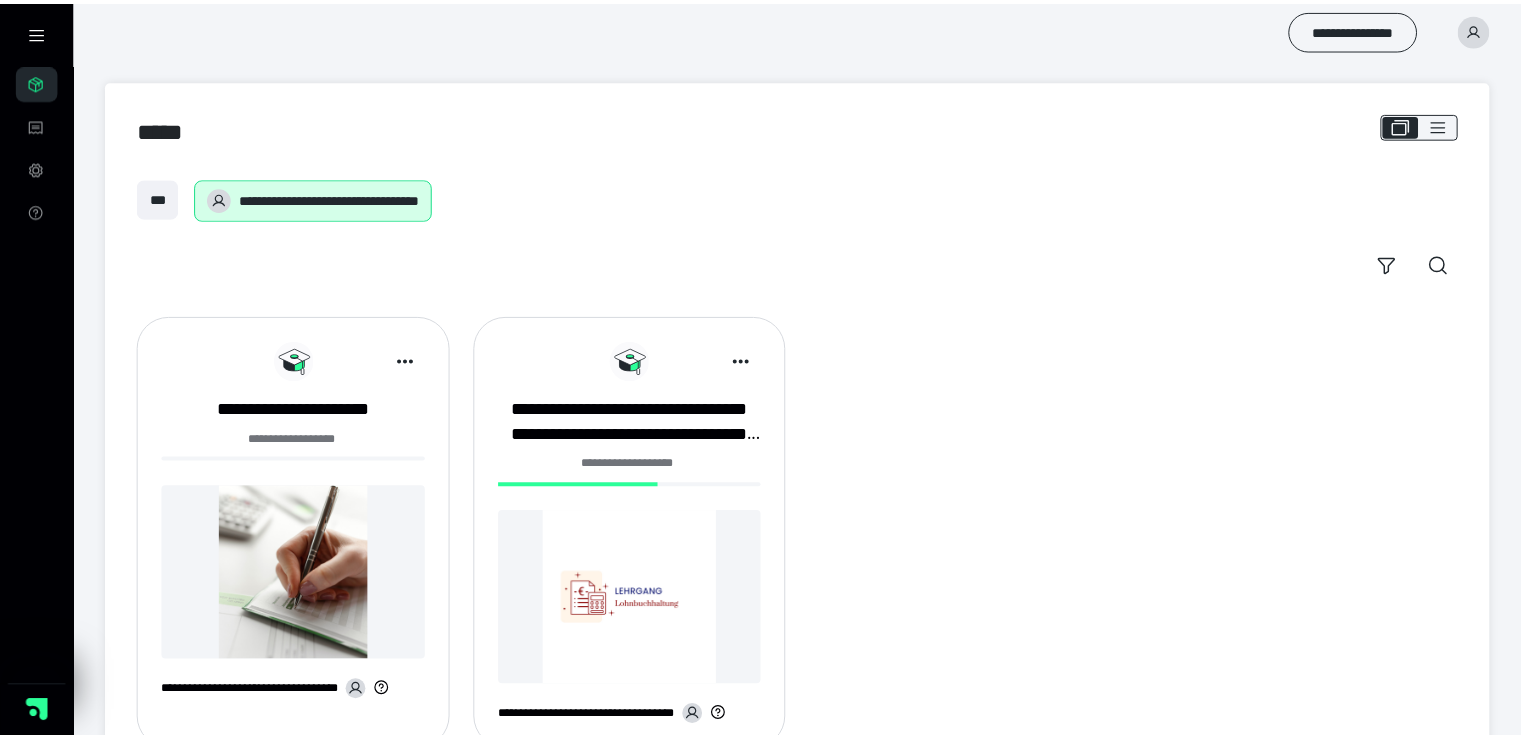 scroll, scrollTop: 0, scrollLeft: 0, axis: both 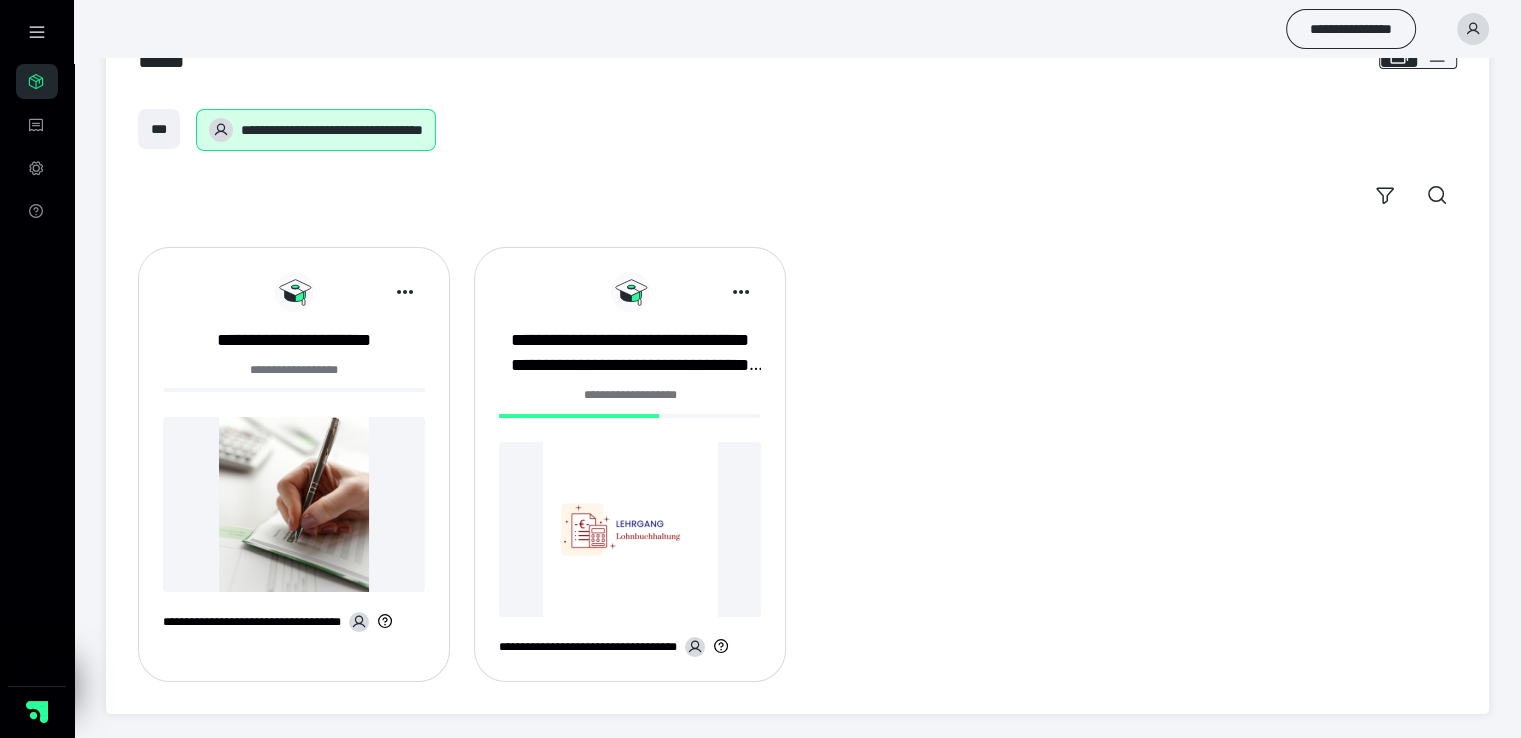 click at bounding box center (294, 504) 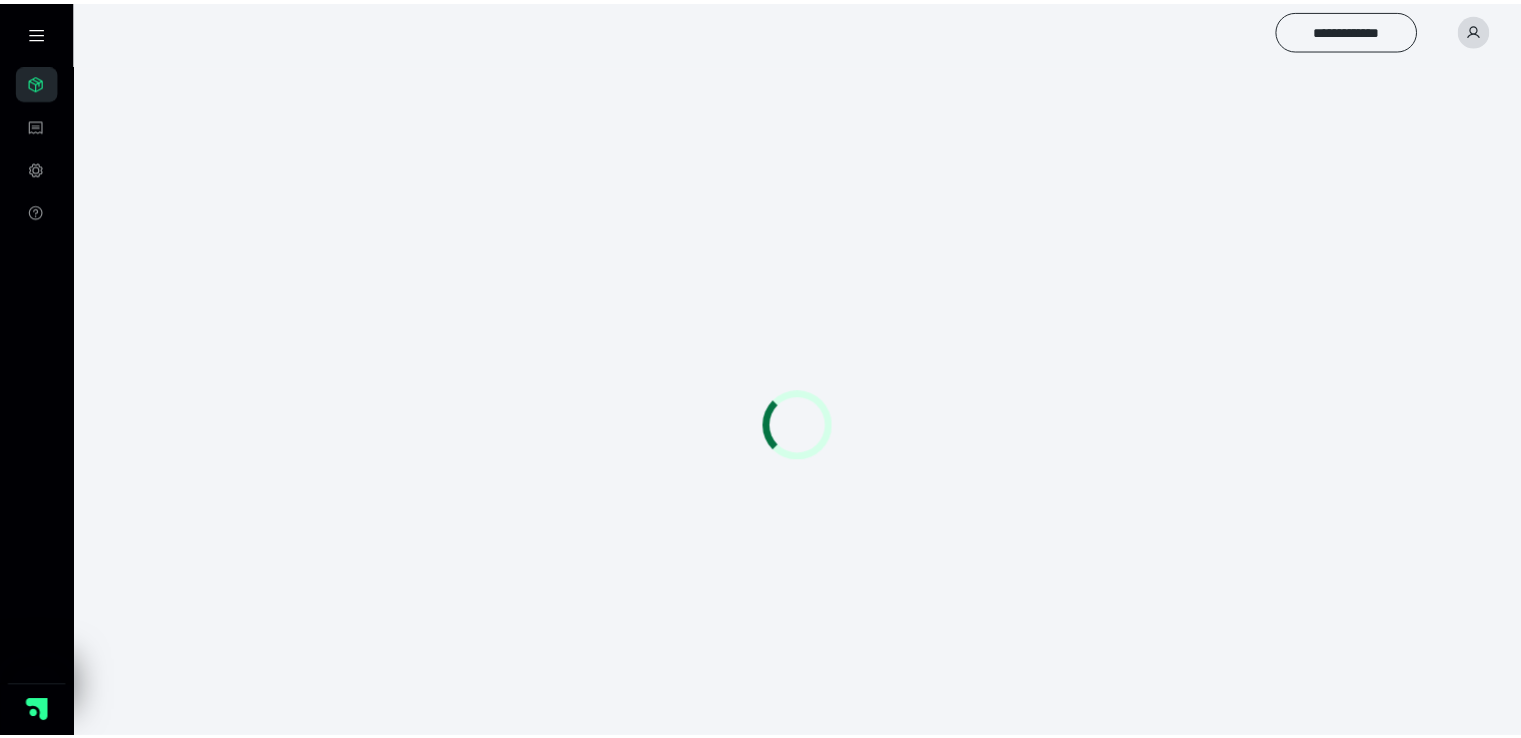 scroll, scrollTop: 0, scrollLeft: 0, axis: both 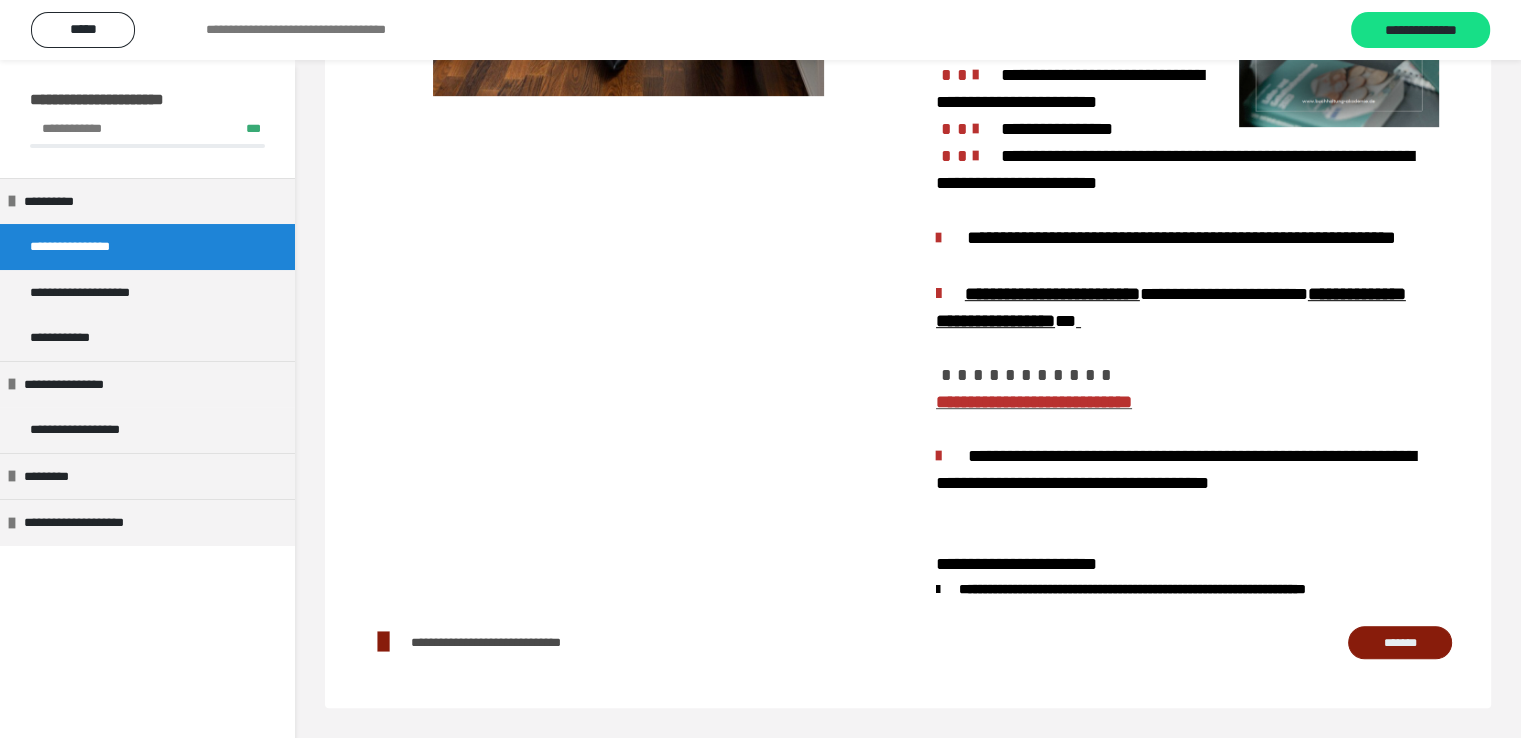 click on "*******" at bounding box center [1400, 643] 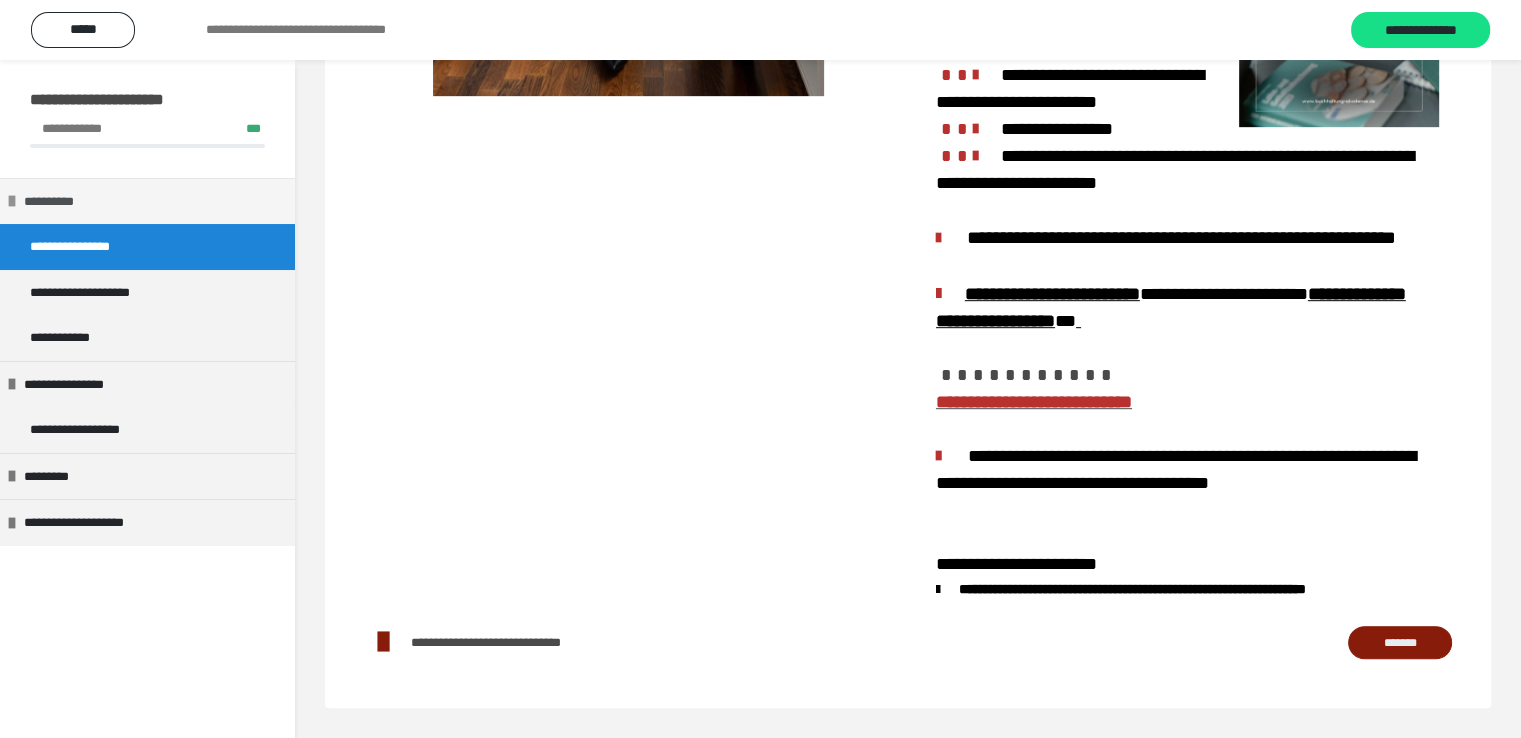 click on "**********" at bounding box center [49, 201] 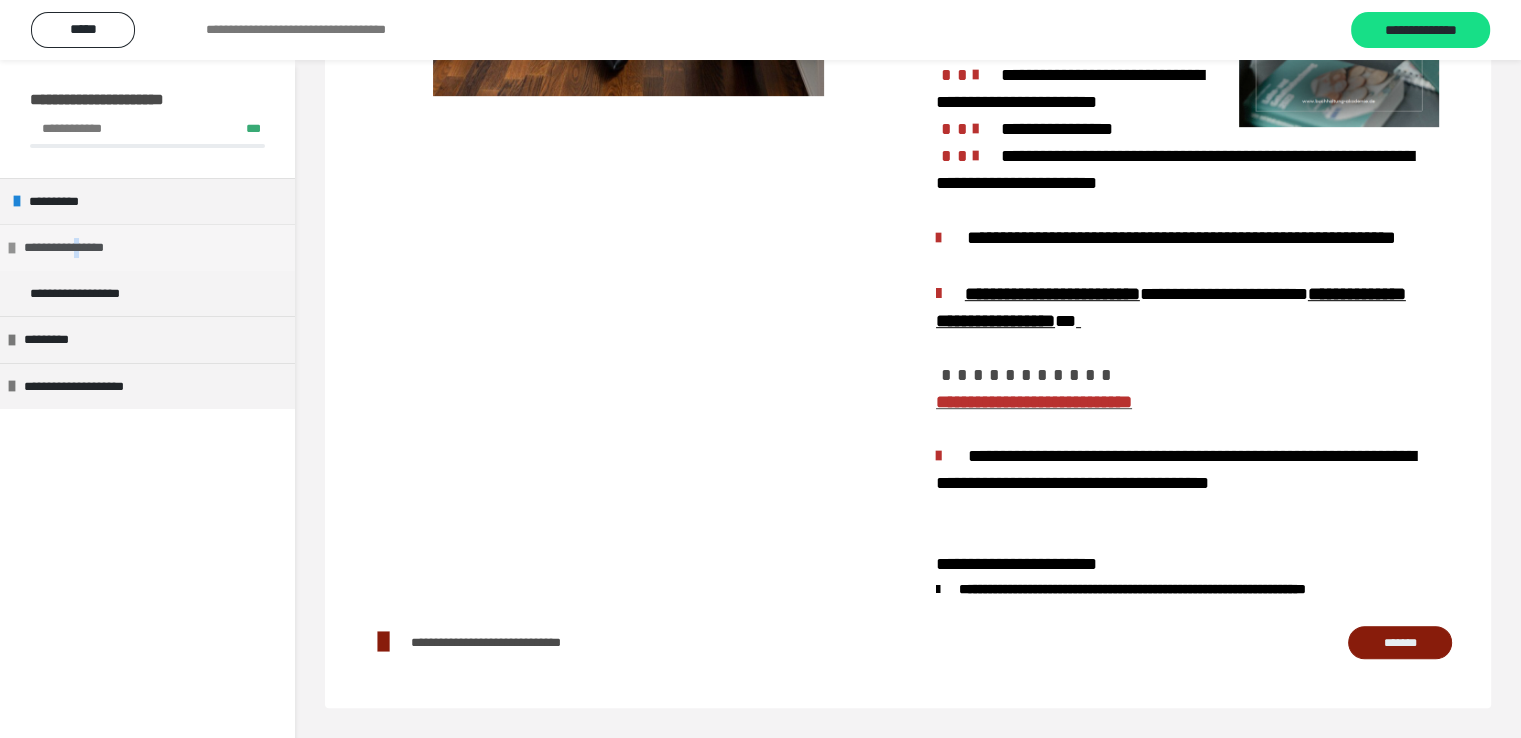 click on "**********" at bounding box center (80, 248) 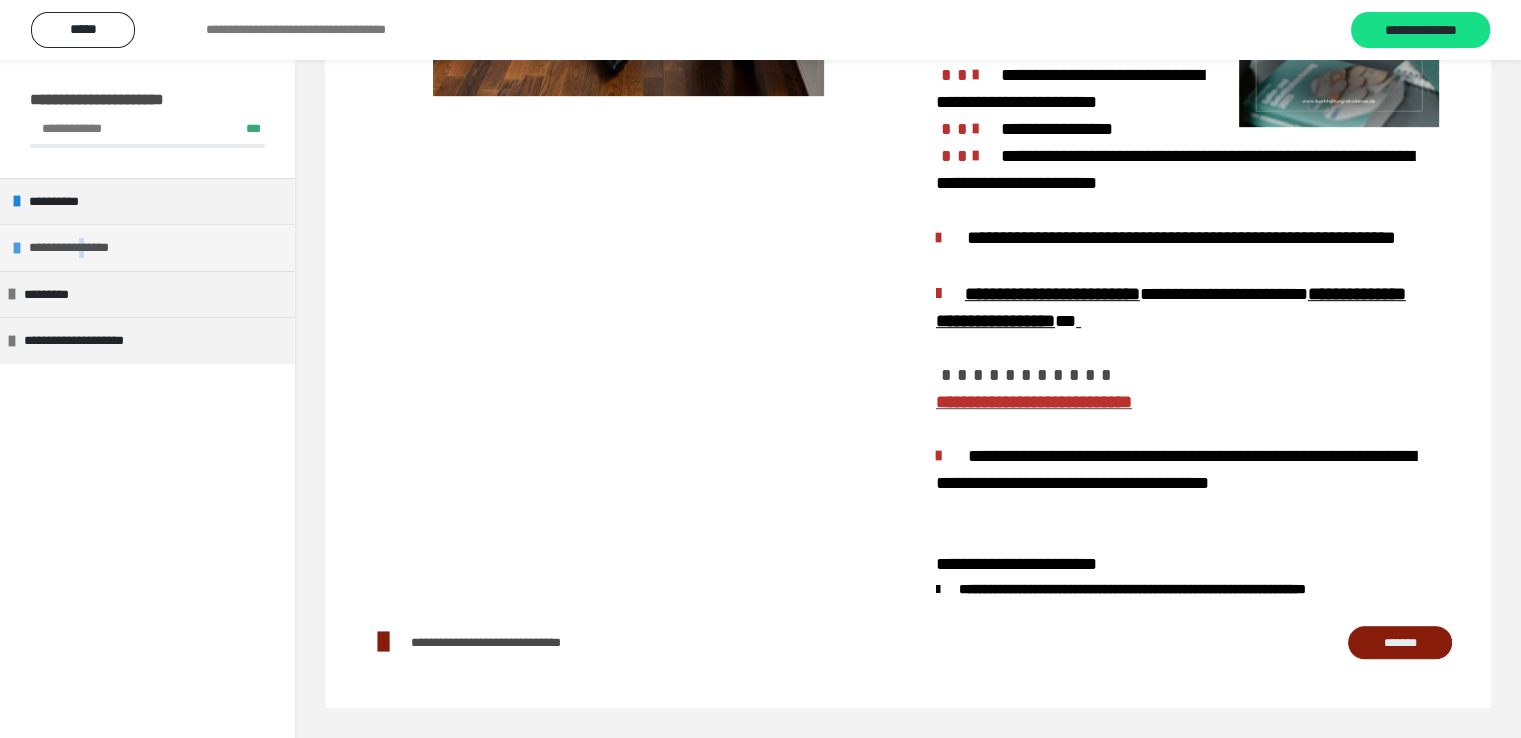click on "**********" at bounding box center [85, 248] 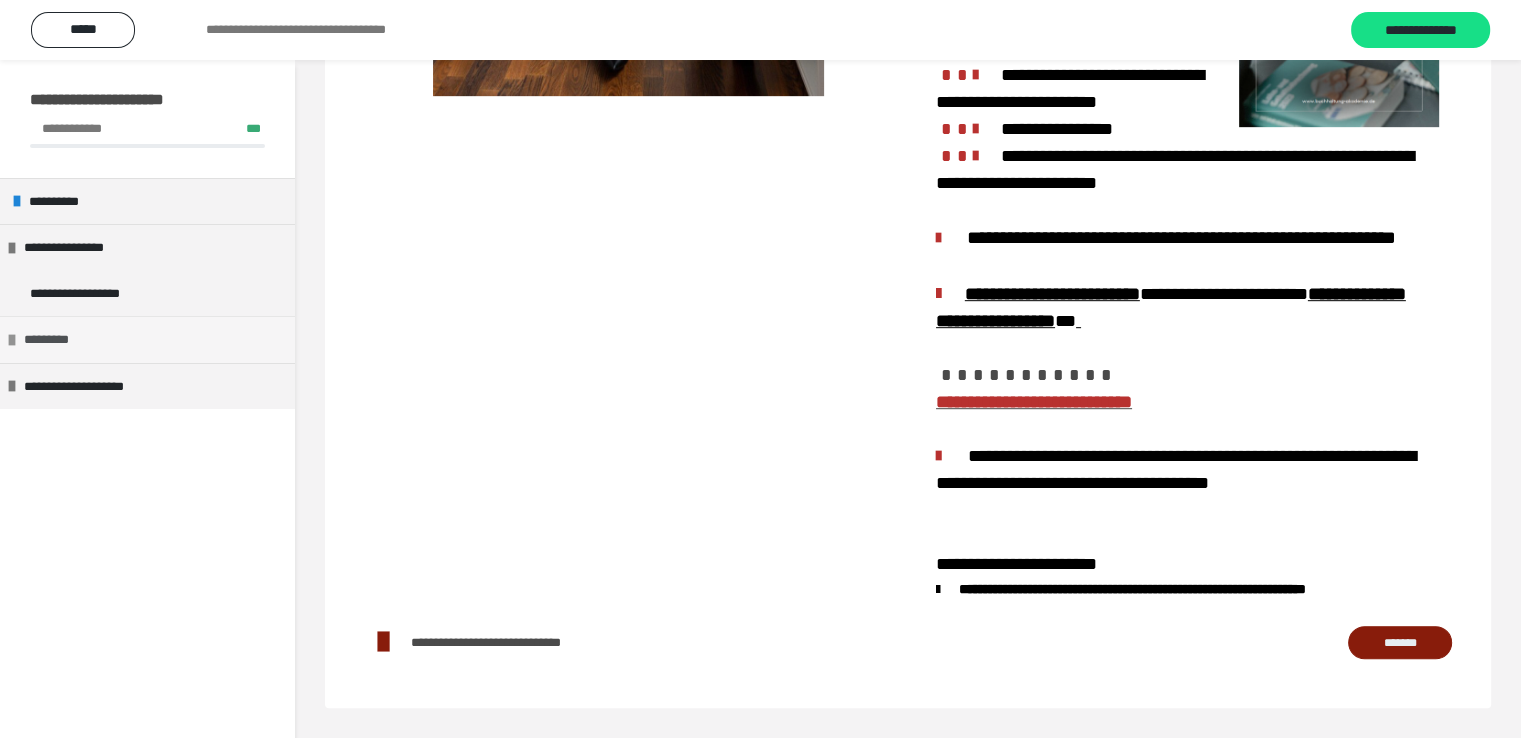 click on "*********" at bounding box center [46, 339] 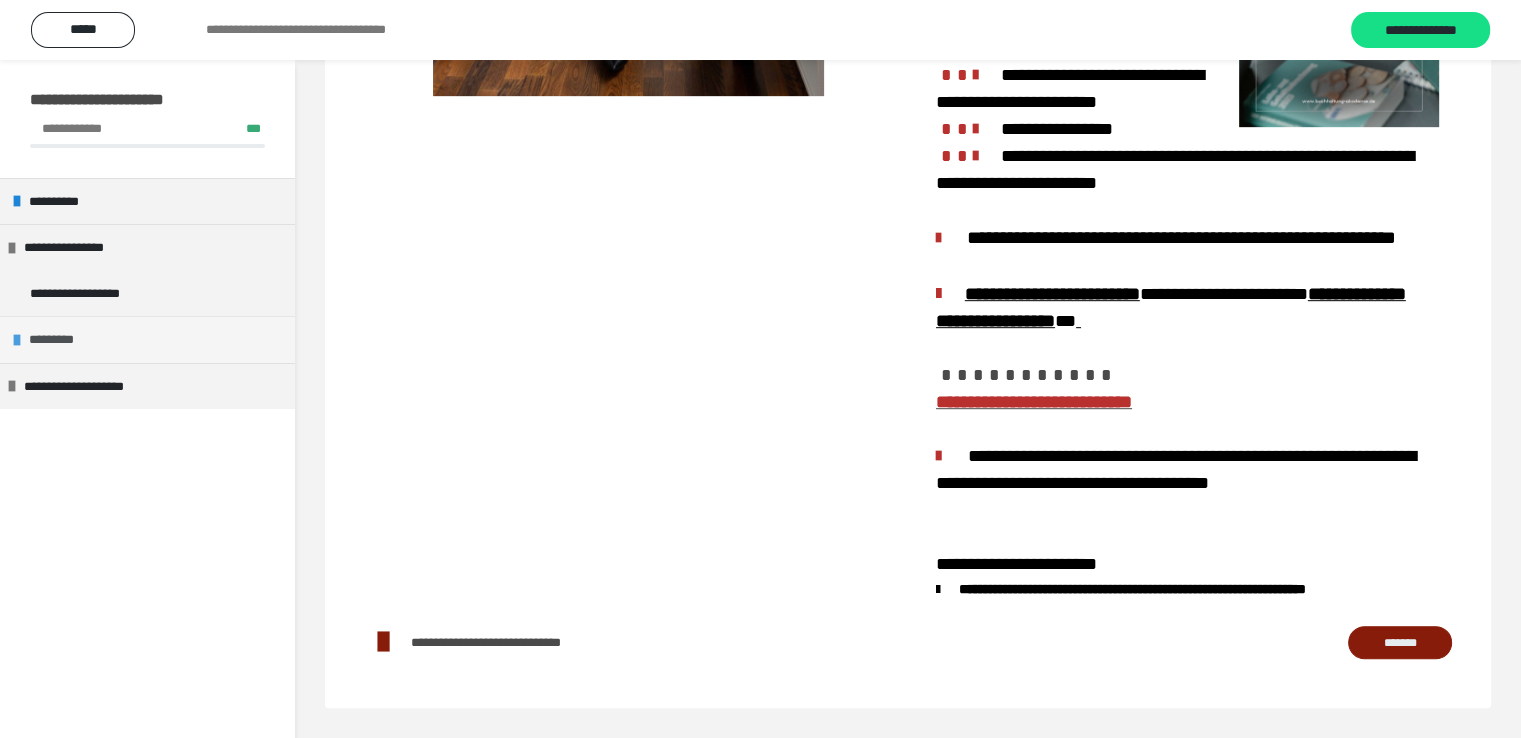 click on "*********" at bounding box center (51, 339) 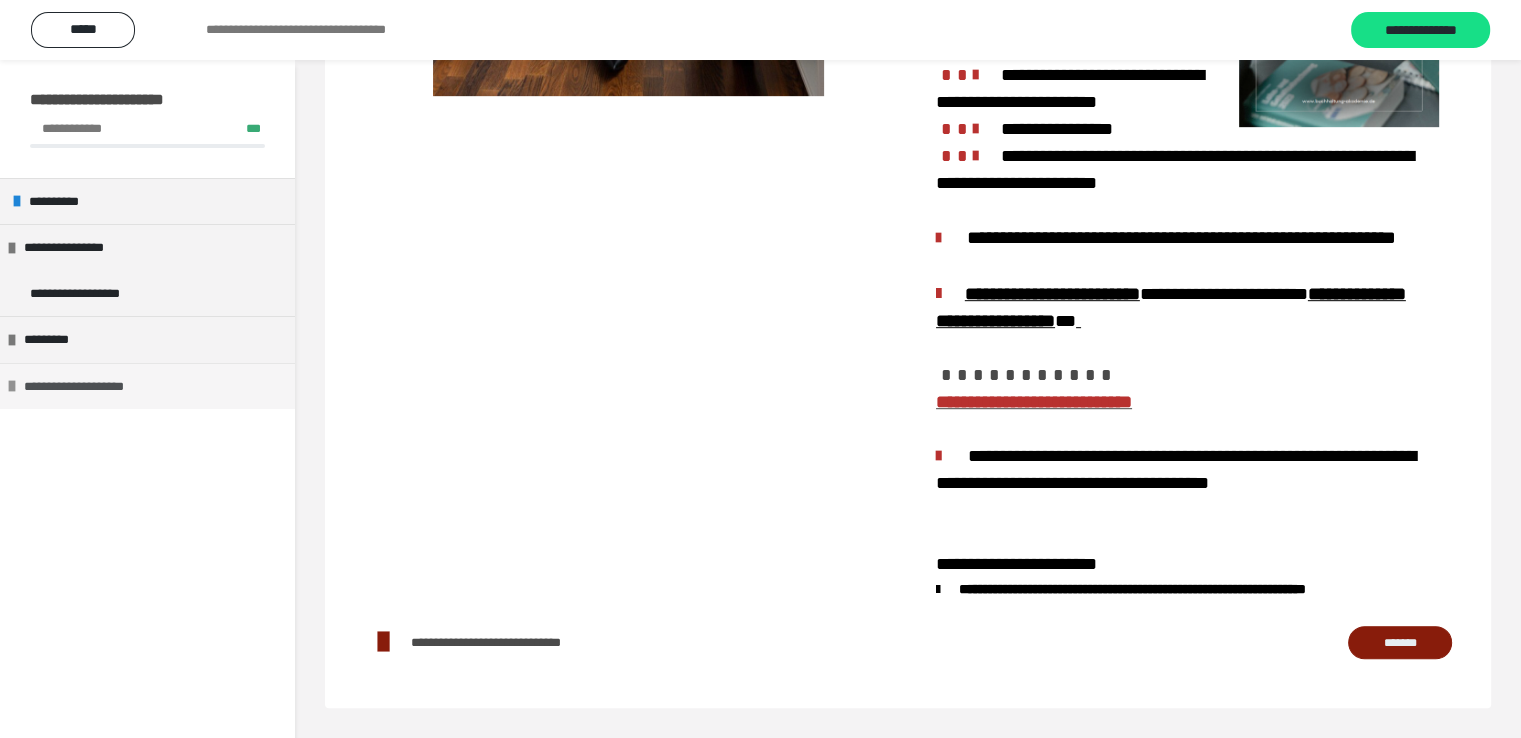 click on "**********" at bounding box center (74, 386) 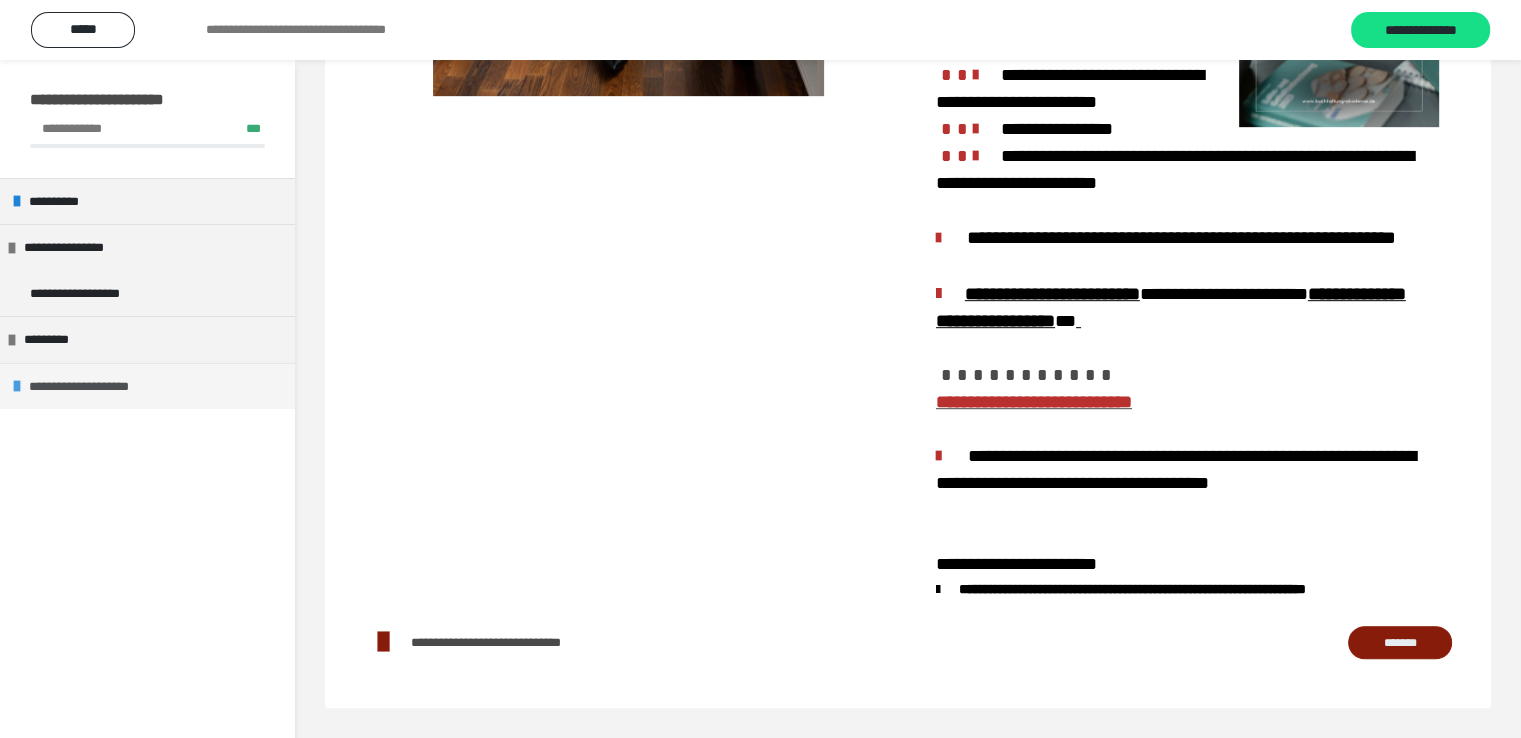 click on "**********" at bounding box center (98, 387) 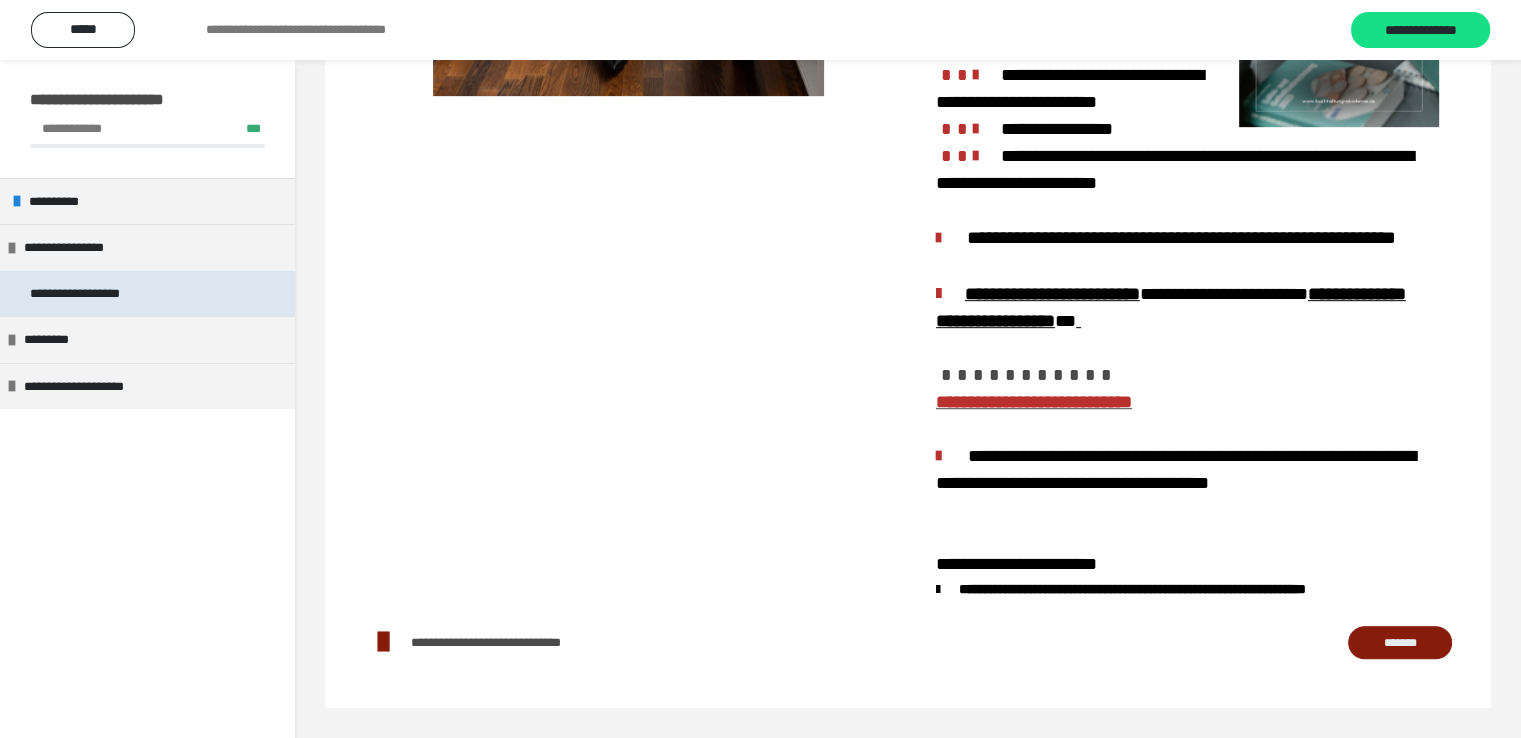 click on "**********" at bounding box center [75, 293] 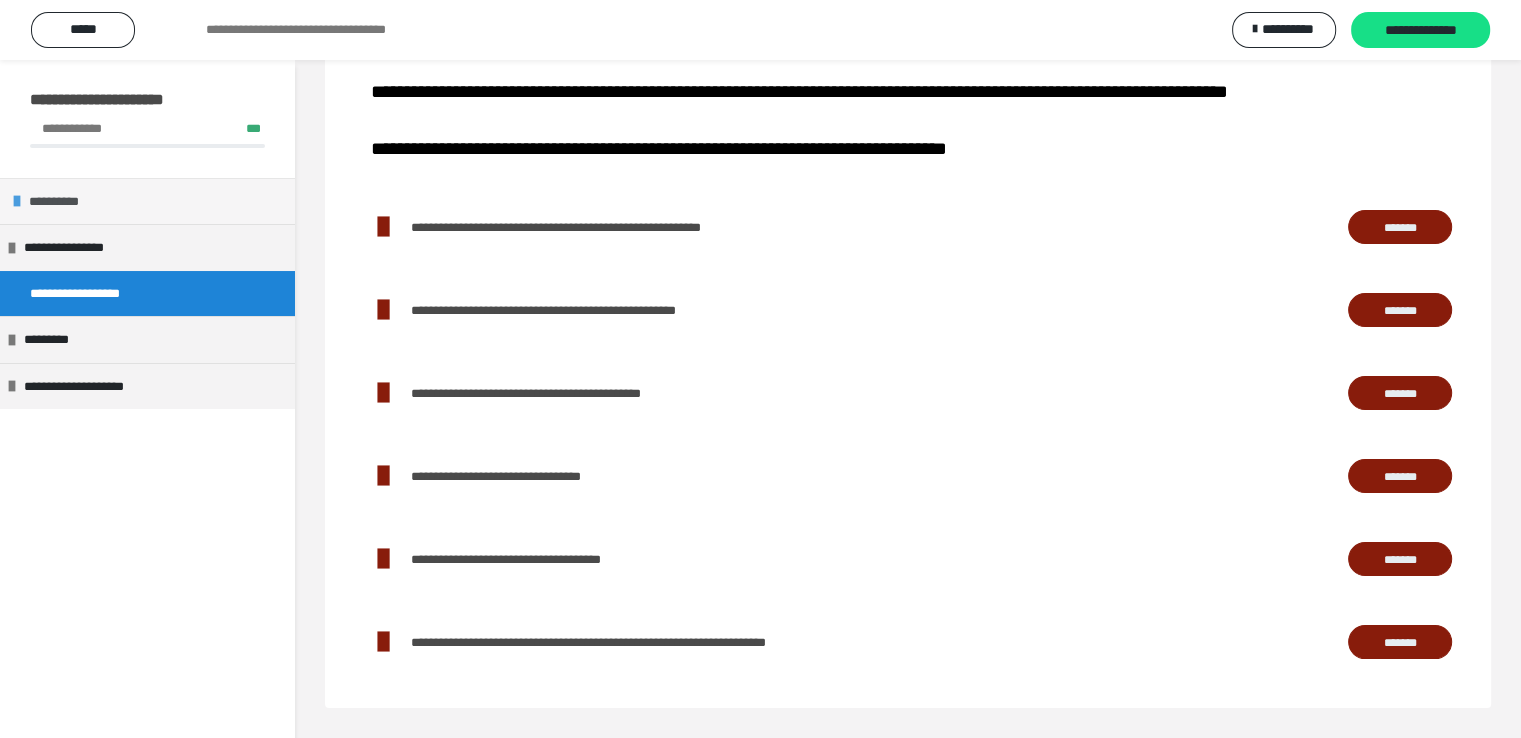 scroll, scrollTop: 0, scrollLeft: 0, axis: both 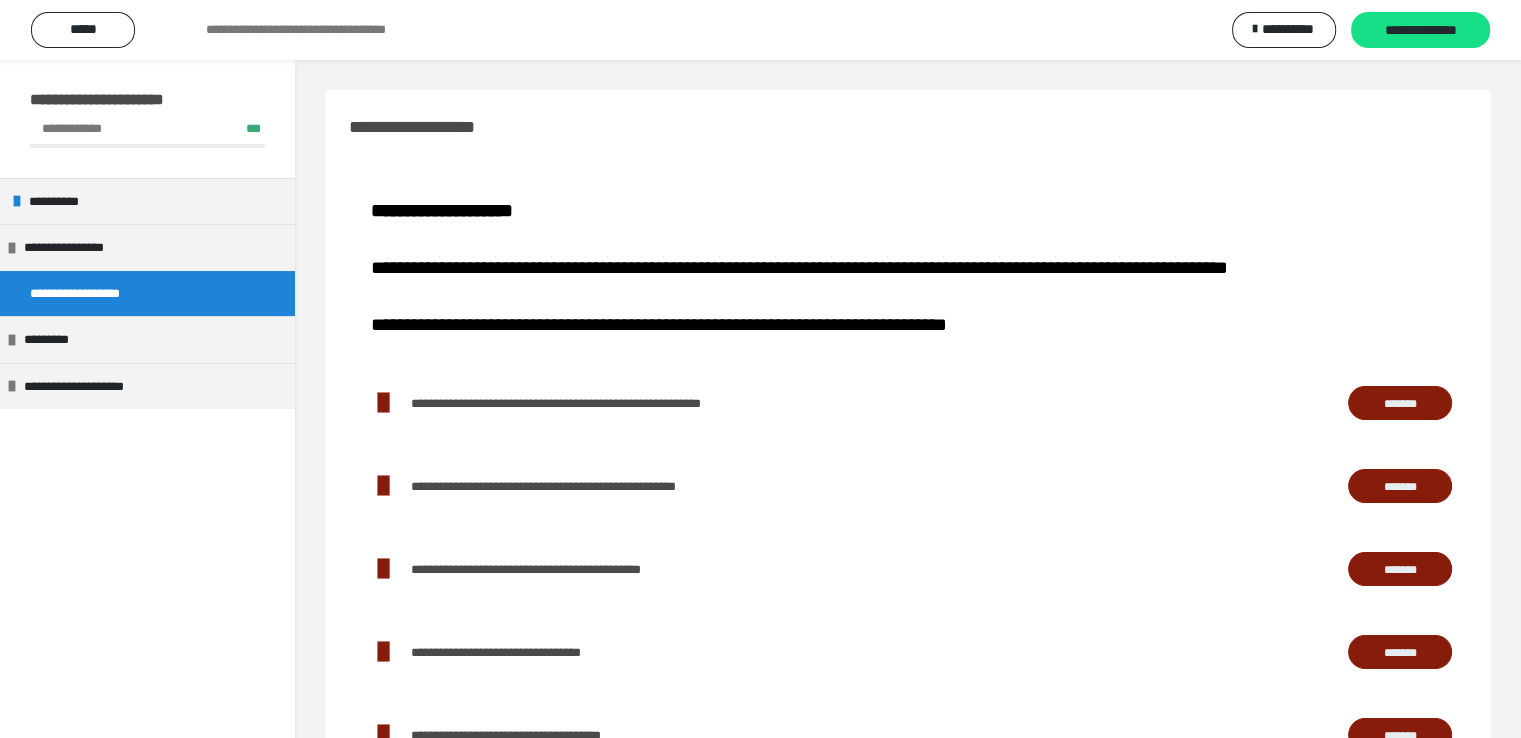 click on "*******" at bounding box center [1400, 404] 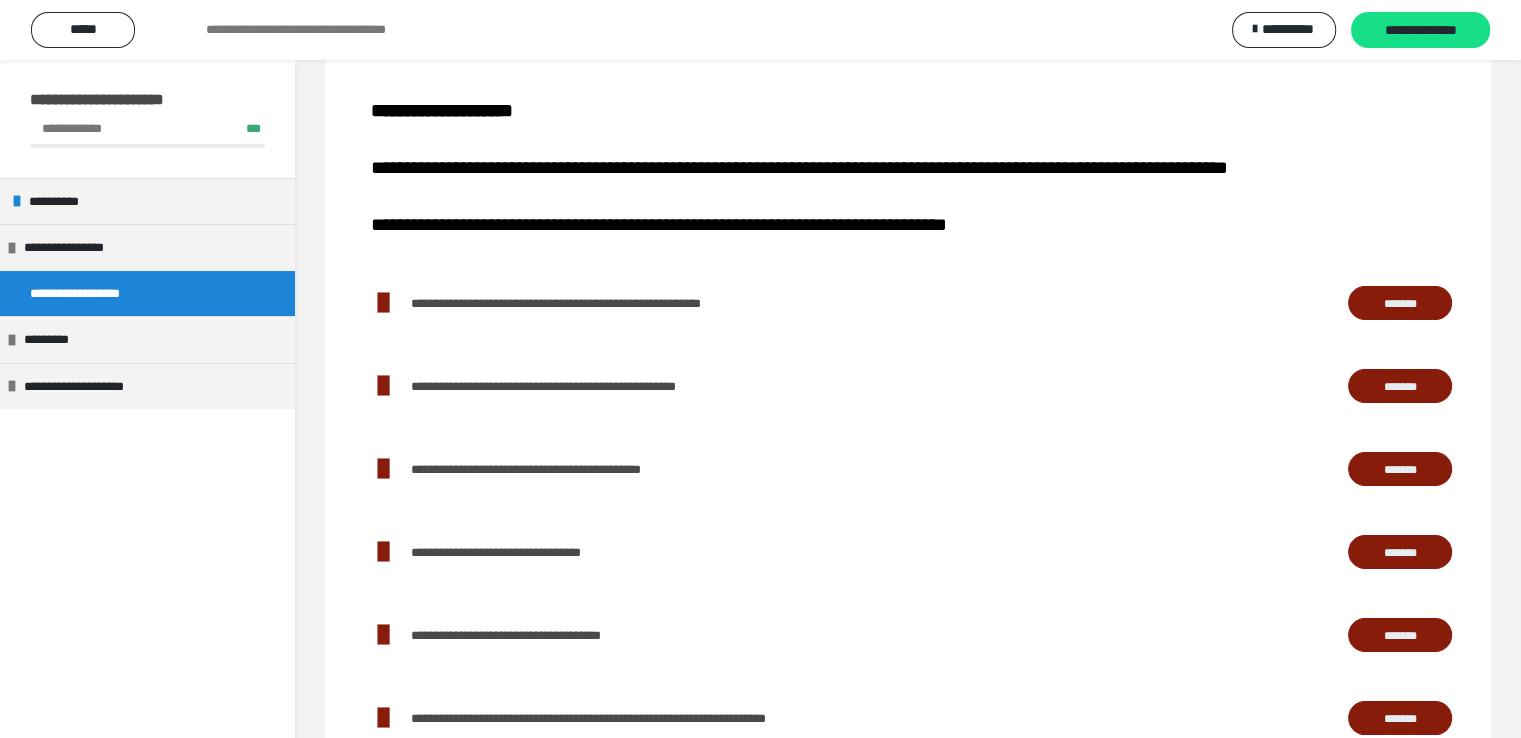 scroll, scrollTop: 200, scrollLeft: 0, axis: vertical 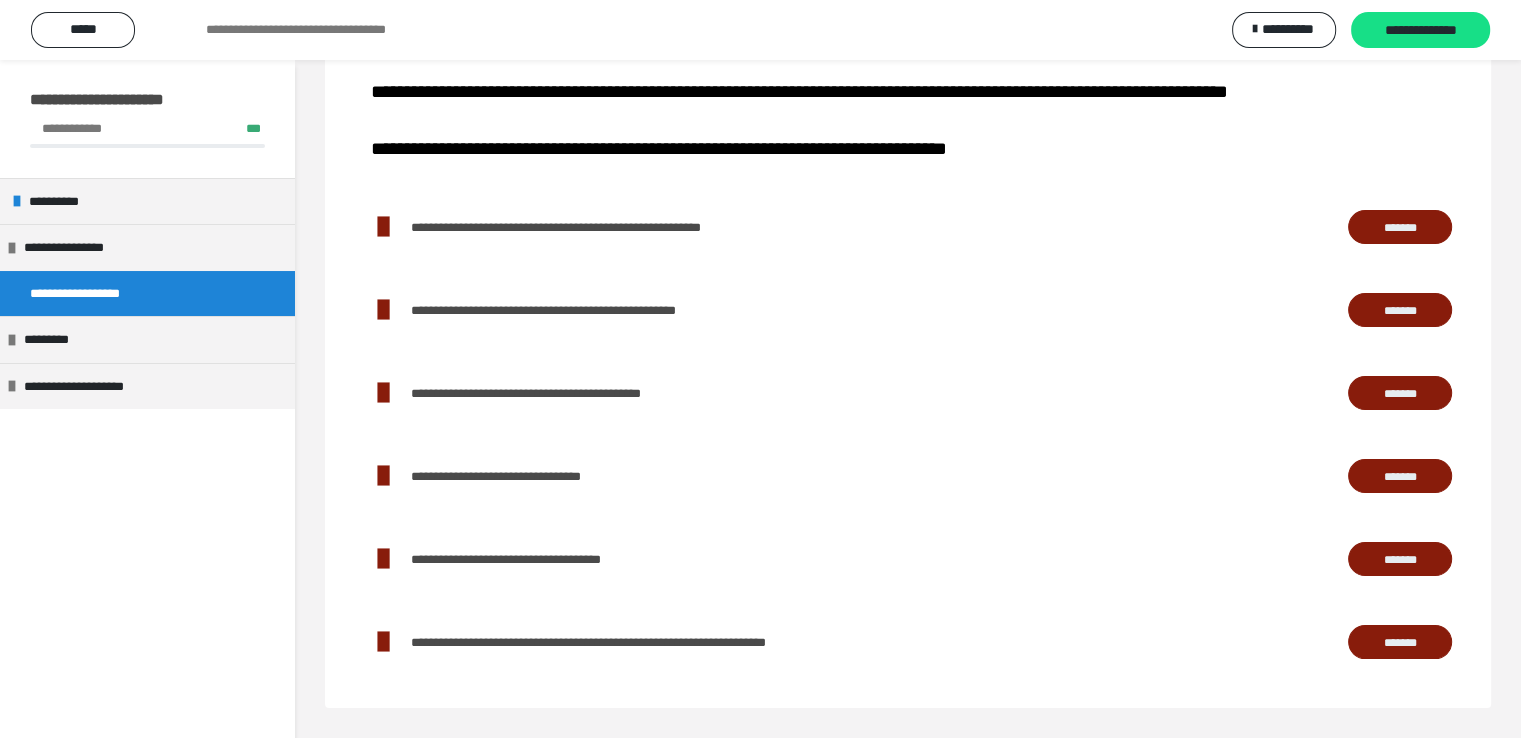 click on "*******" at bounding box center [1400, 311] 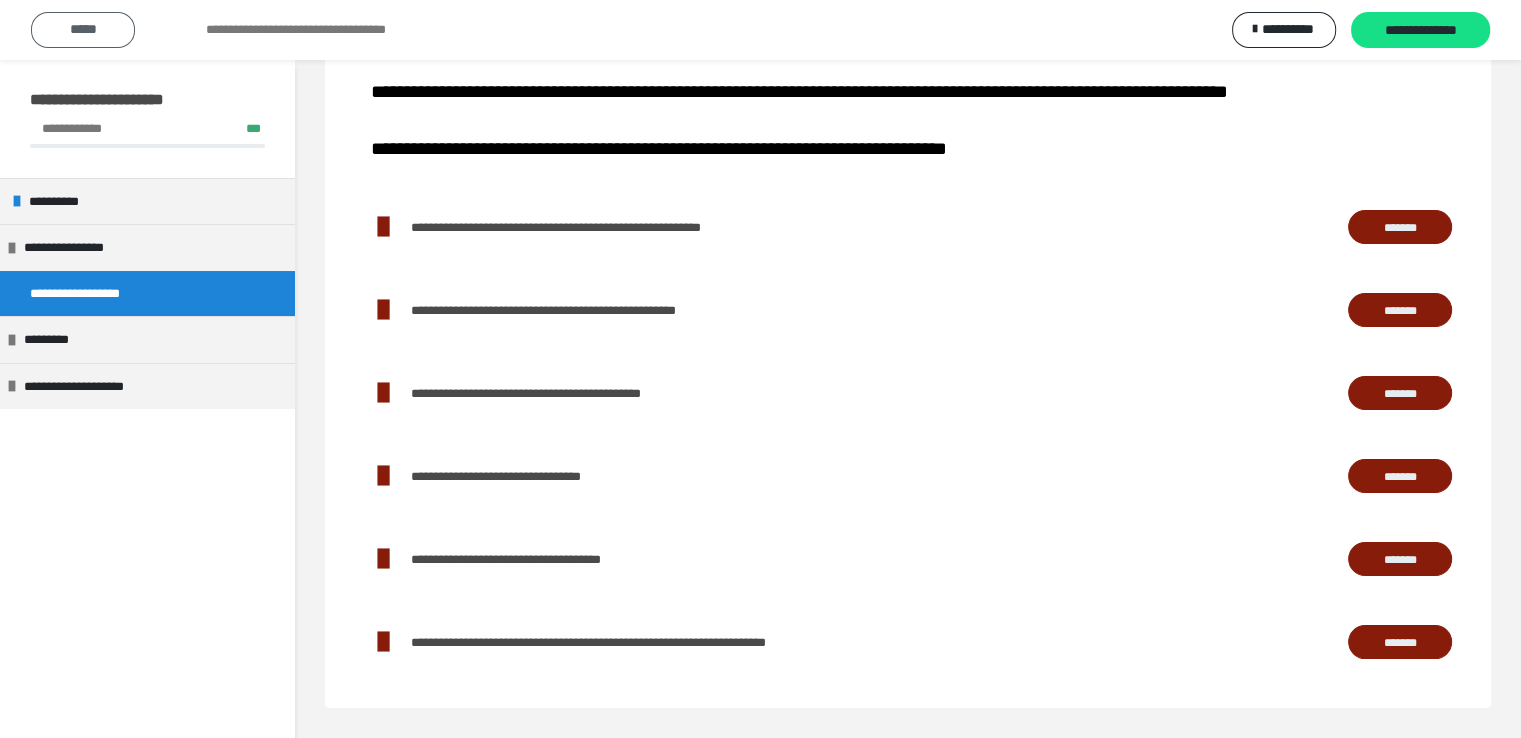 click on "*****" at bounding box center [83, 29] 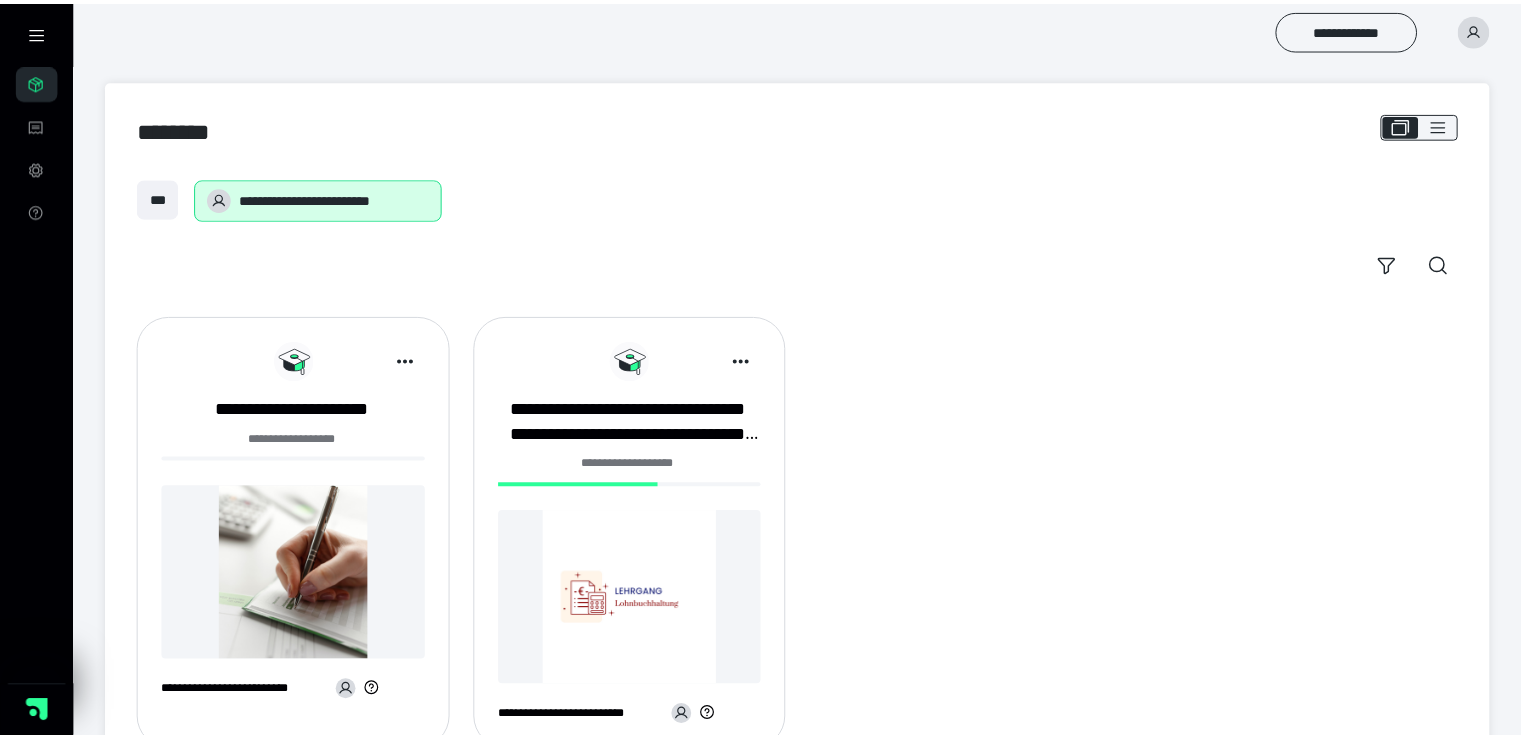 scroll, scrollTop: 68, scrollLeft: 0, axis: vertical 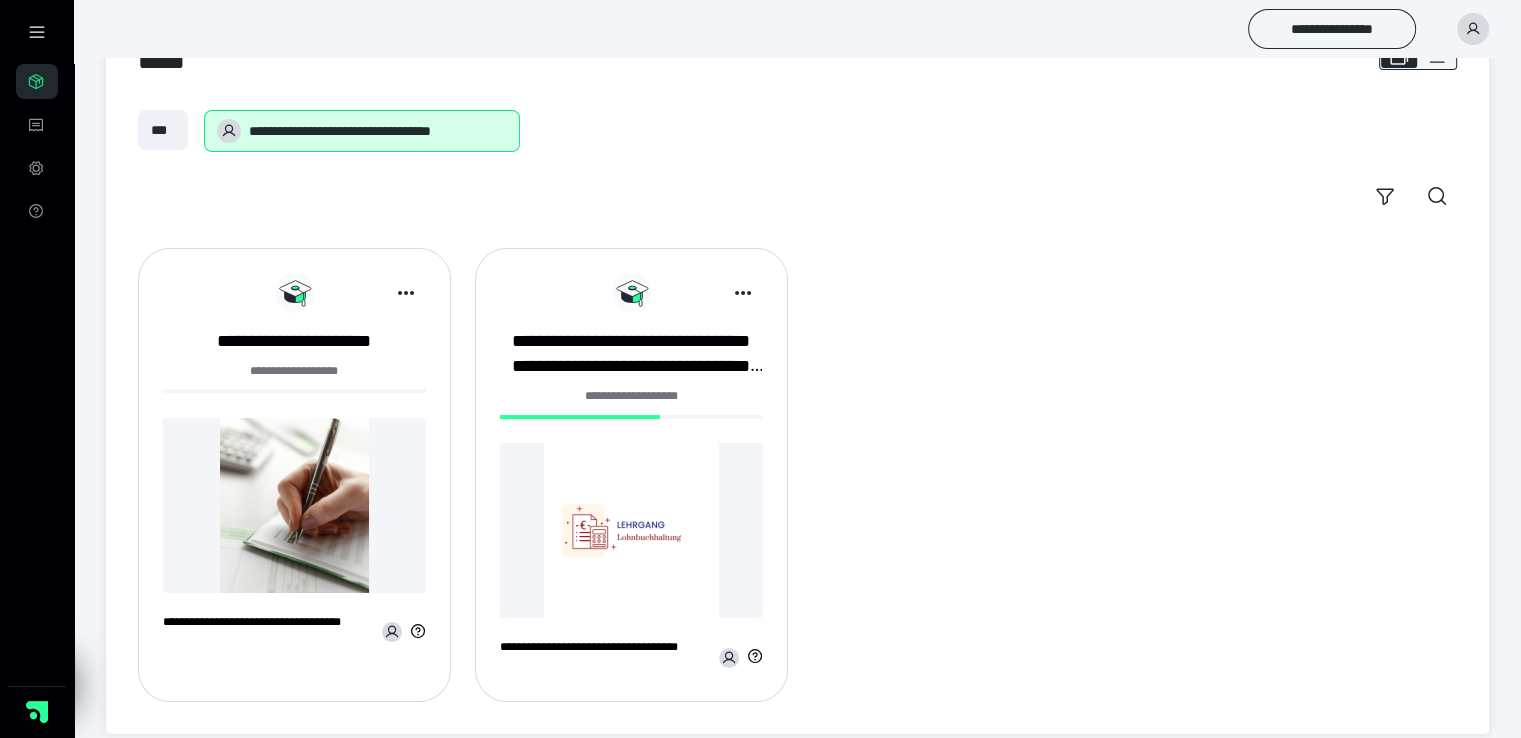 click at bounding box center (294, 505) 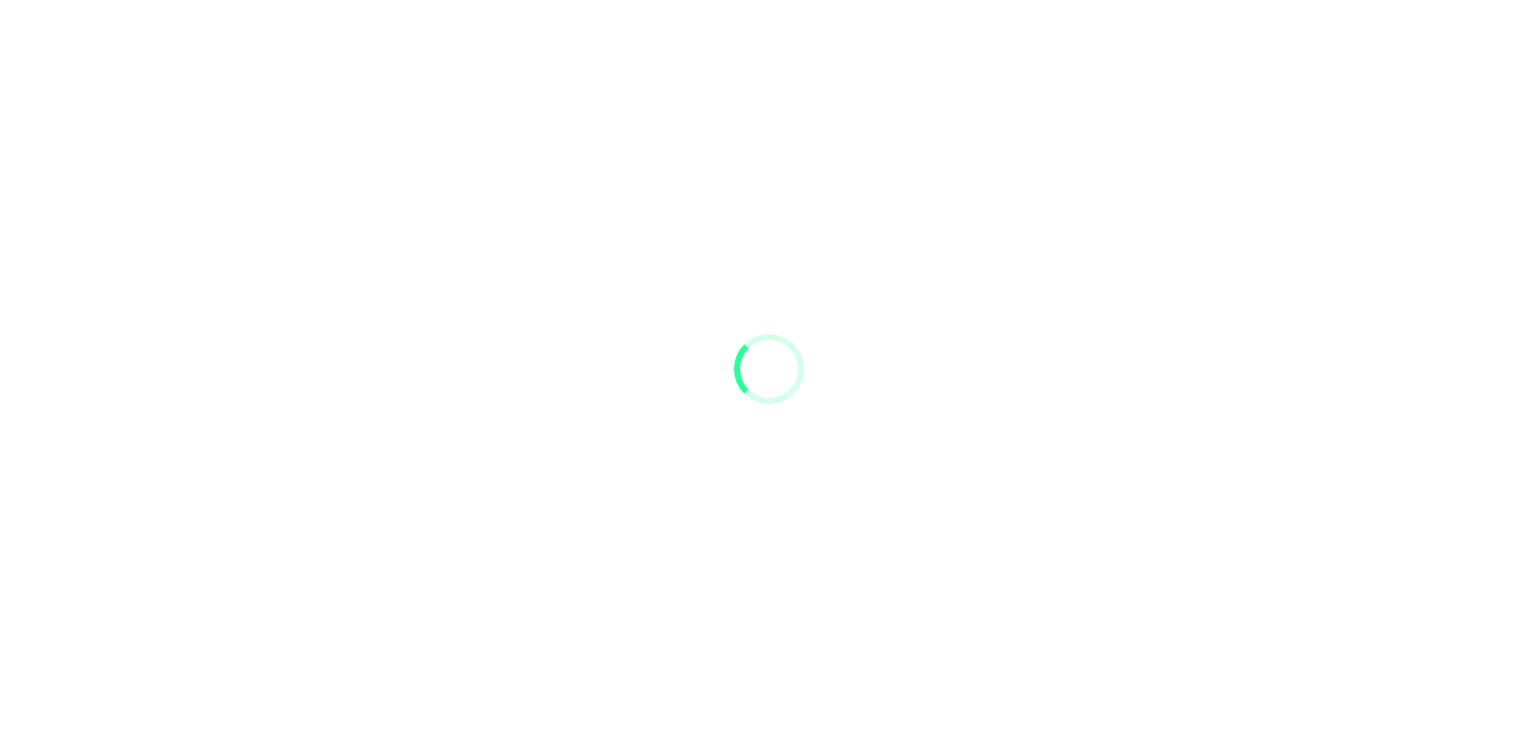 scroll, scrollTop: 0, scrollLeft: 0, axis: both 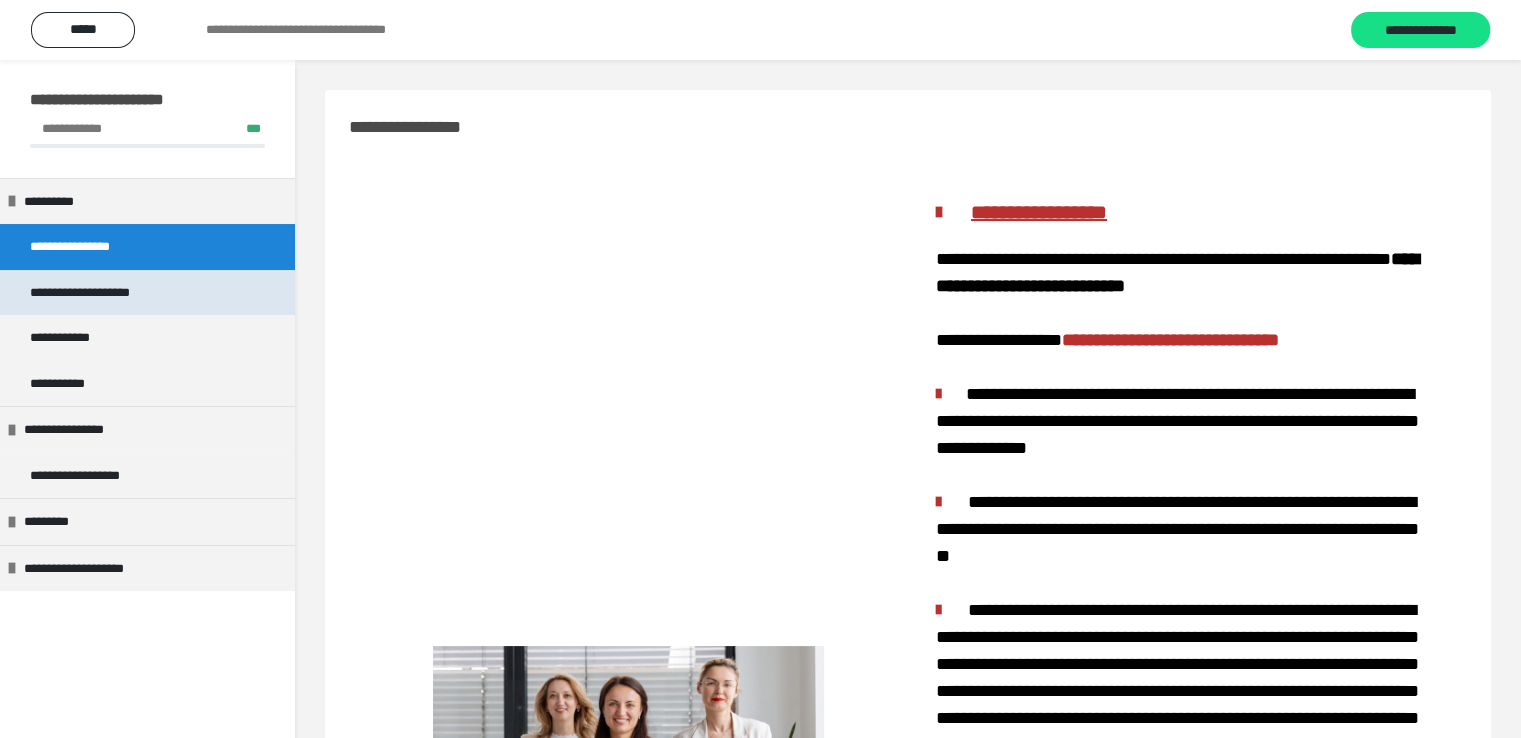 click on "**********" at bounding box center [80, 292] 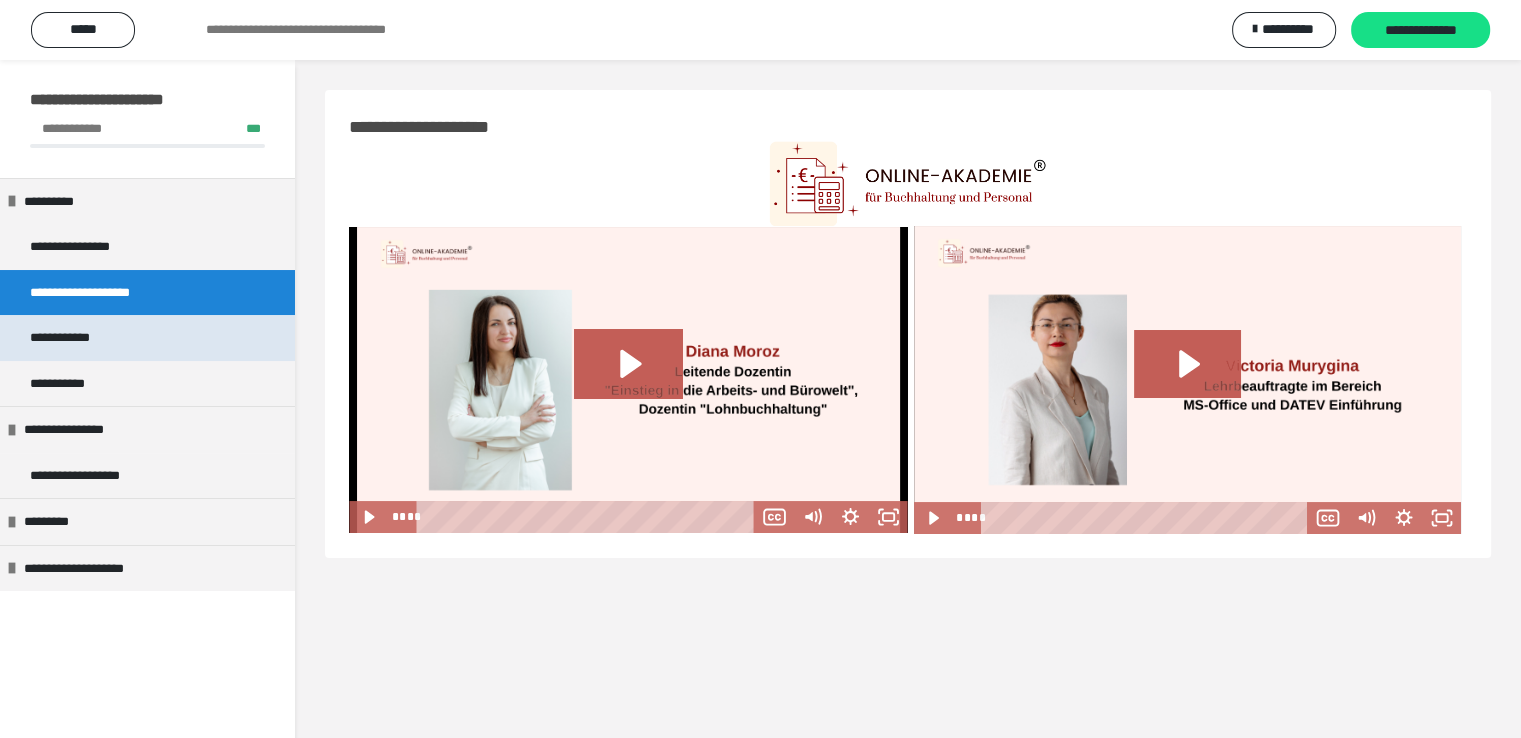click on "**********" at bounding box center [60, 337] 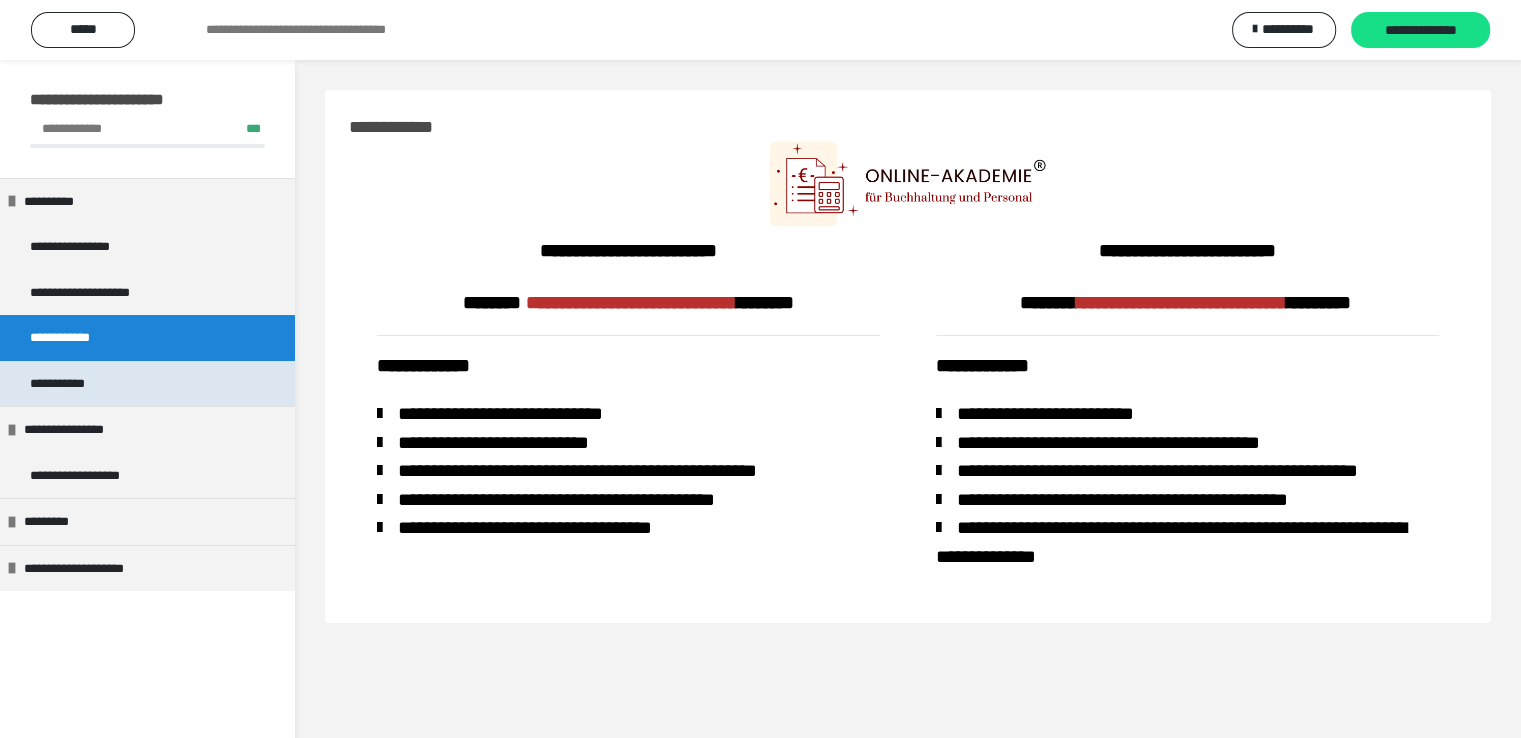 click on "**********" at bounding box center (71, 384) 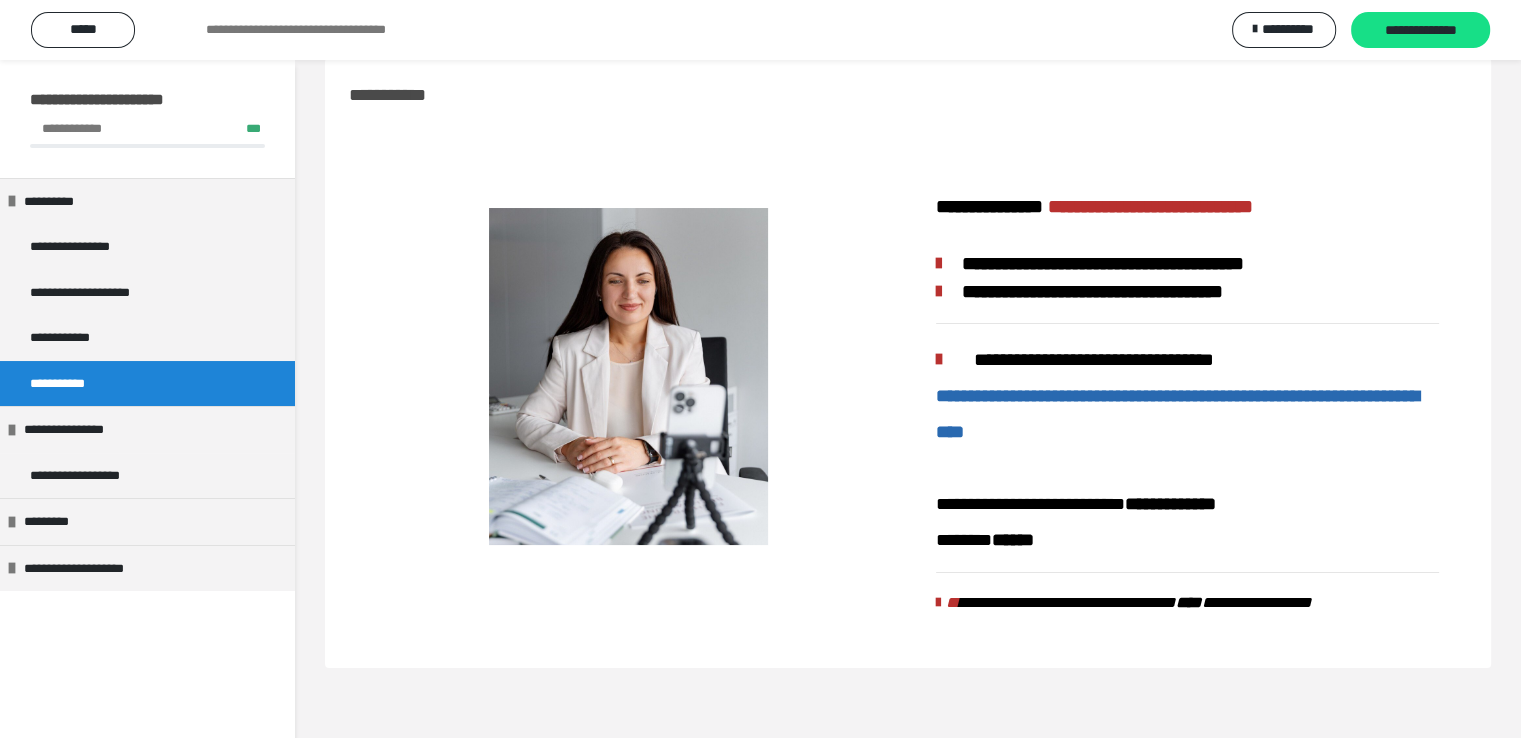 scroll, scrollTop: 60, scrollLeft: 0, axis: vertical 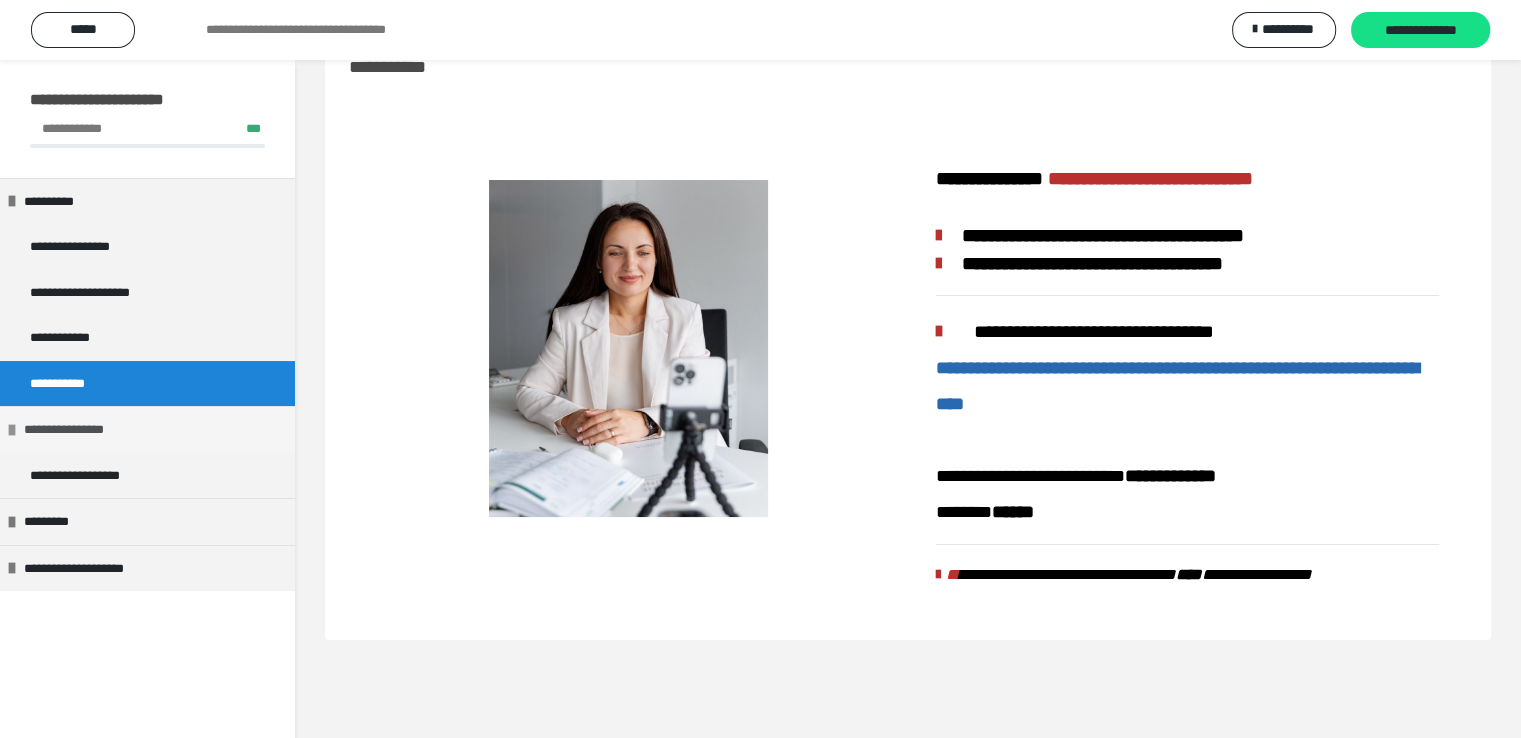 click on "**********" at bounding box center [64, 429] 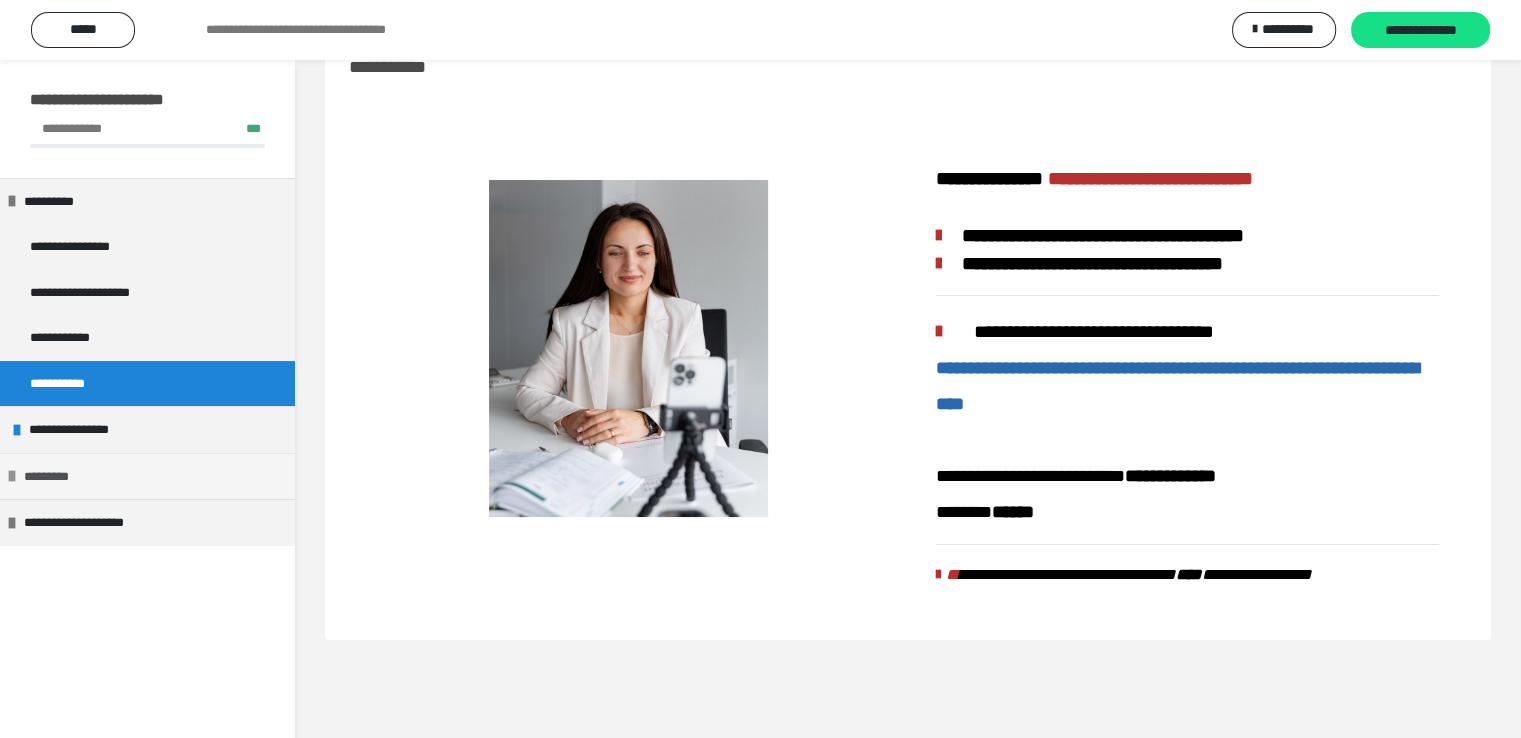 click on "*********" at bounding box center [46, 476] 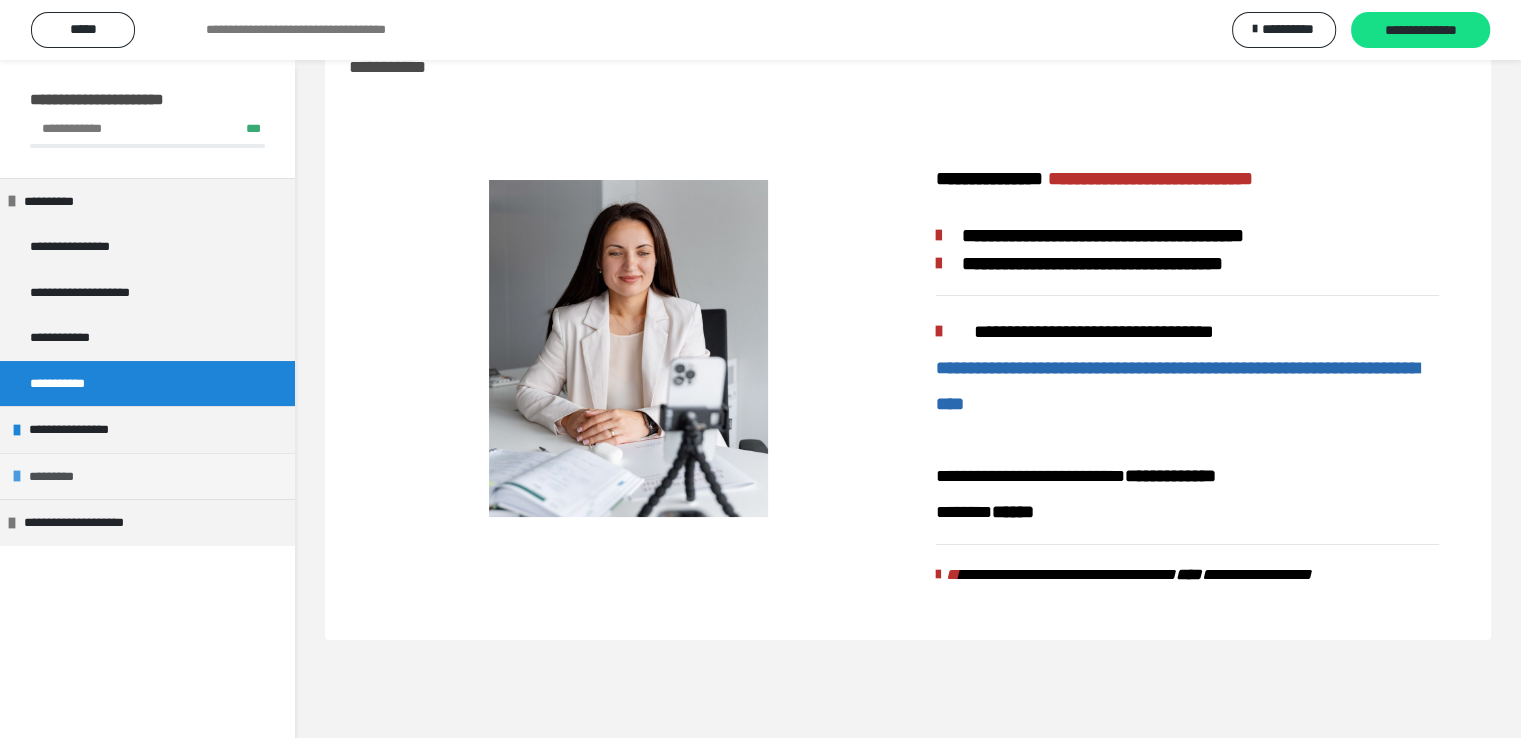 click on "*********" at bounding box center (51, 476) 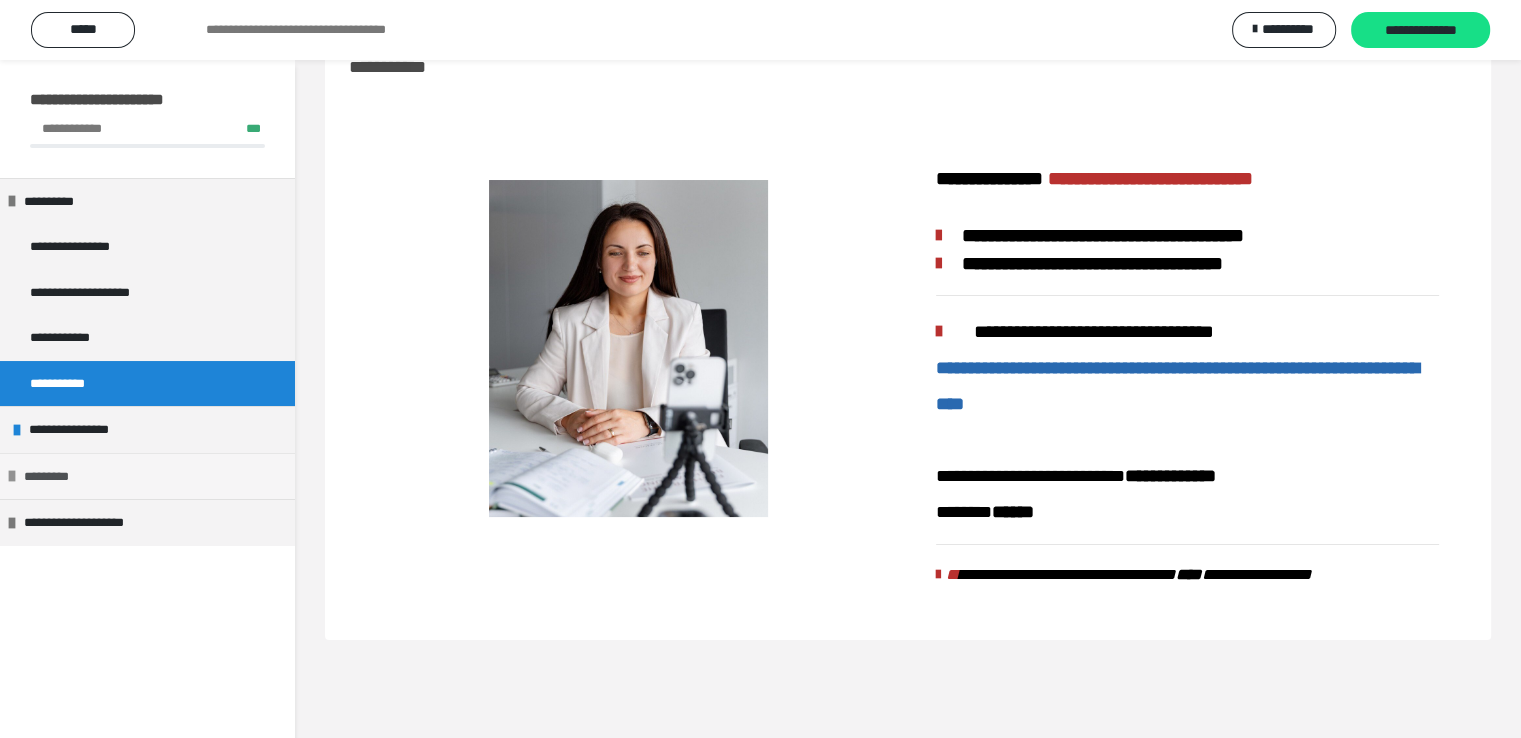 click at bounding box center (12, 476) 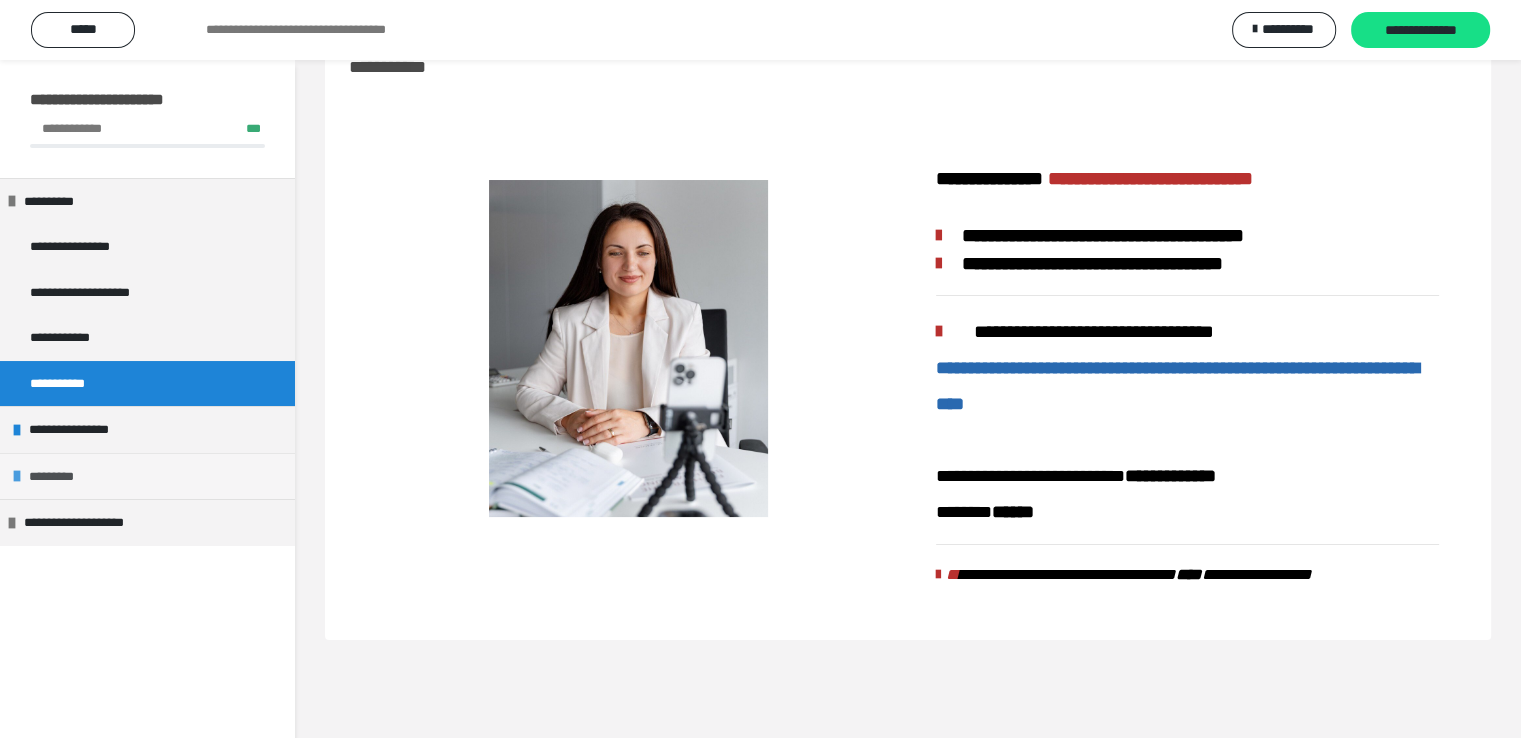 click on "*********" at bounding box center (59, 477) 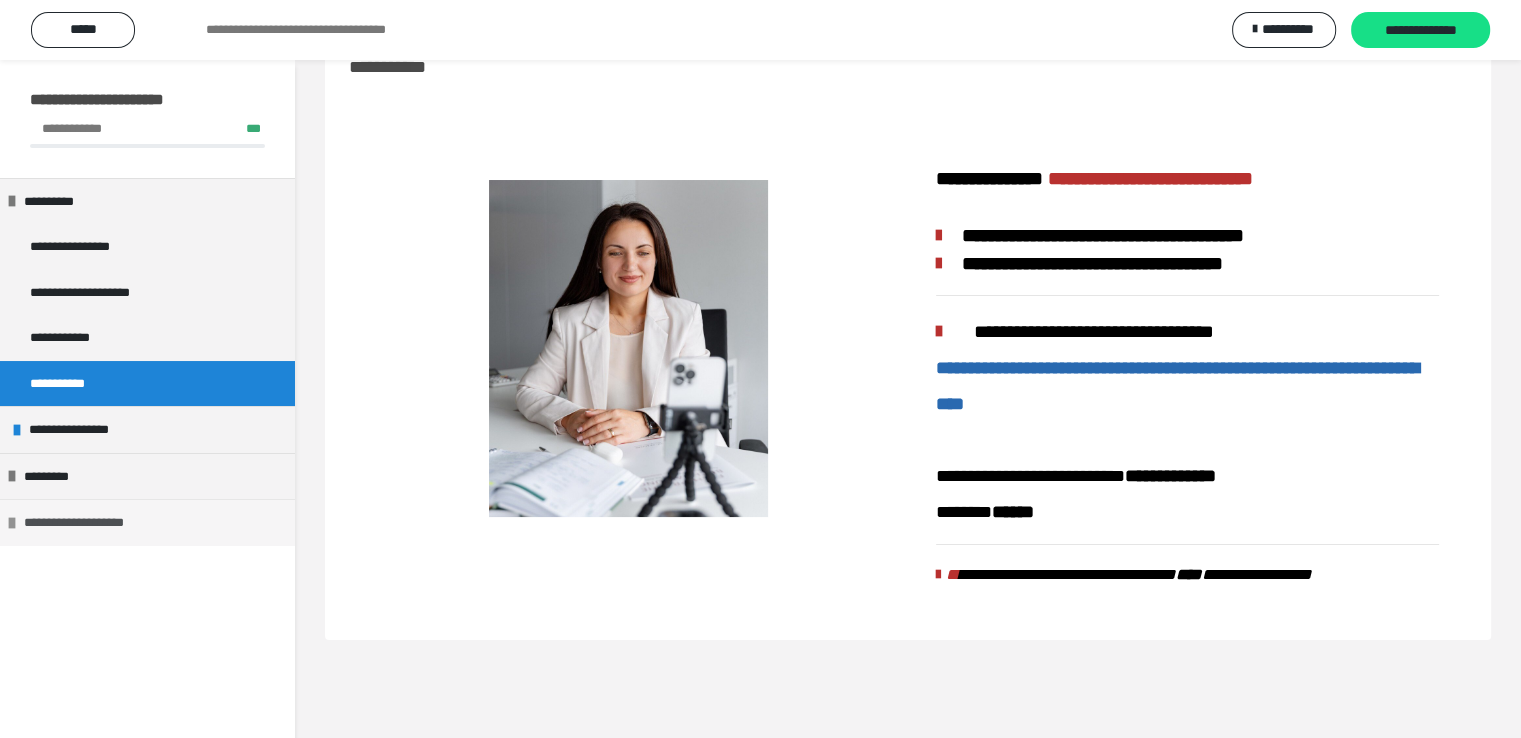click on "**********" at bounding box center [74, 522] 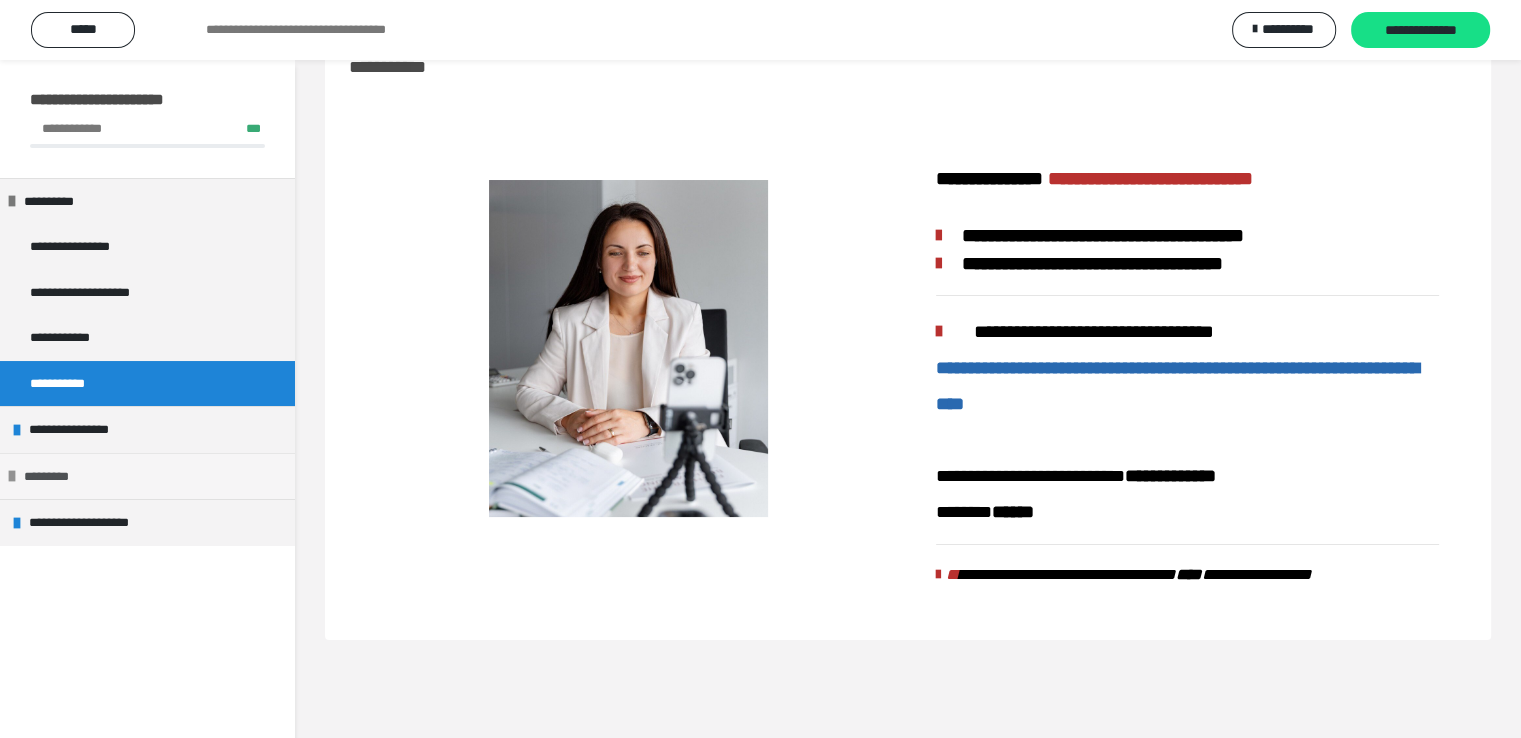 click on "*********" at bounding box center [46, 476] 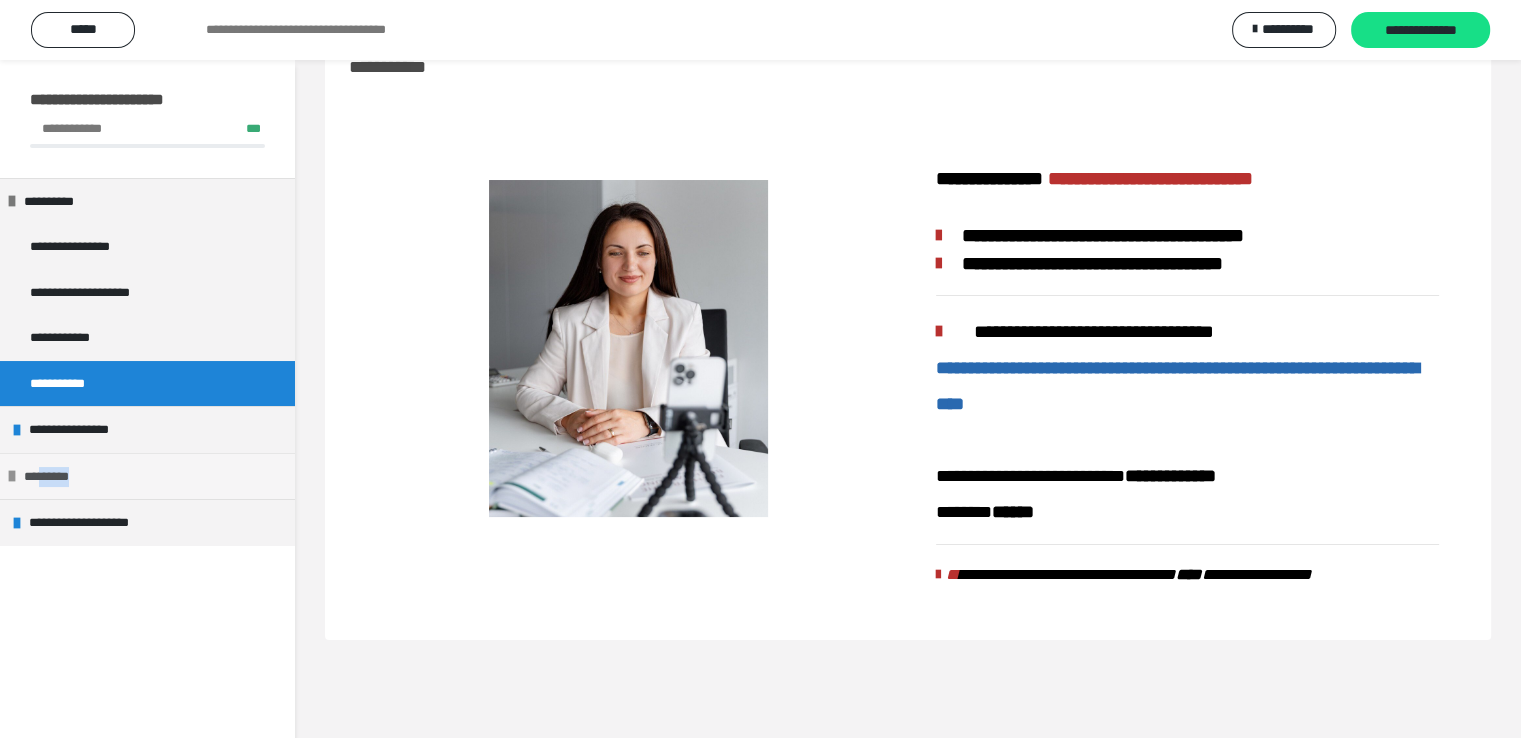 click on "*********" at bounding box center [46, 476] 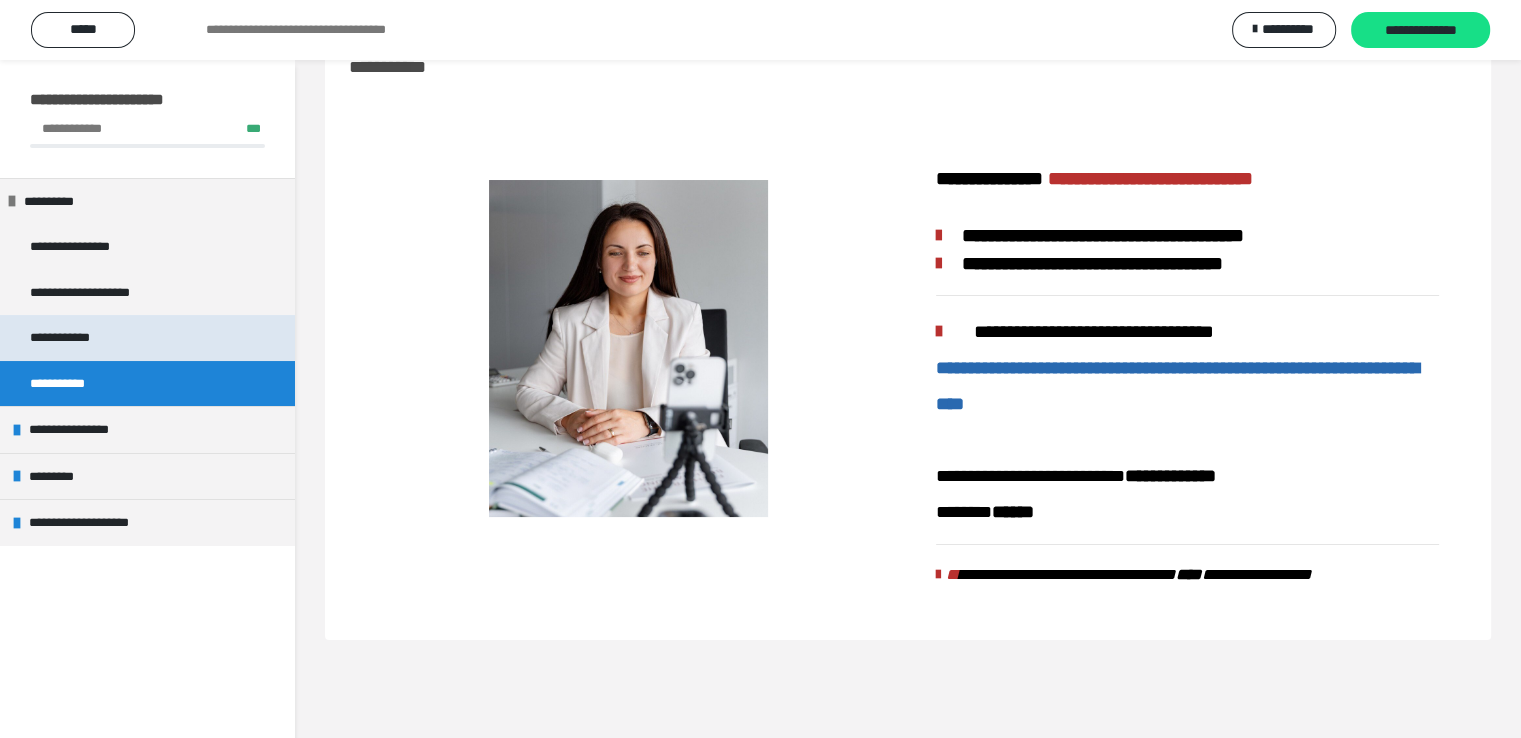 click on "**********" at bounding box center [147, 338] 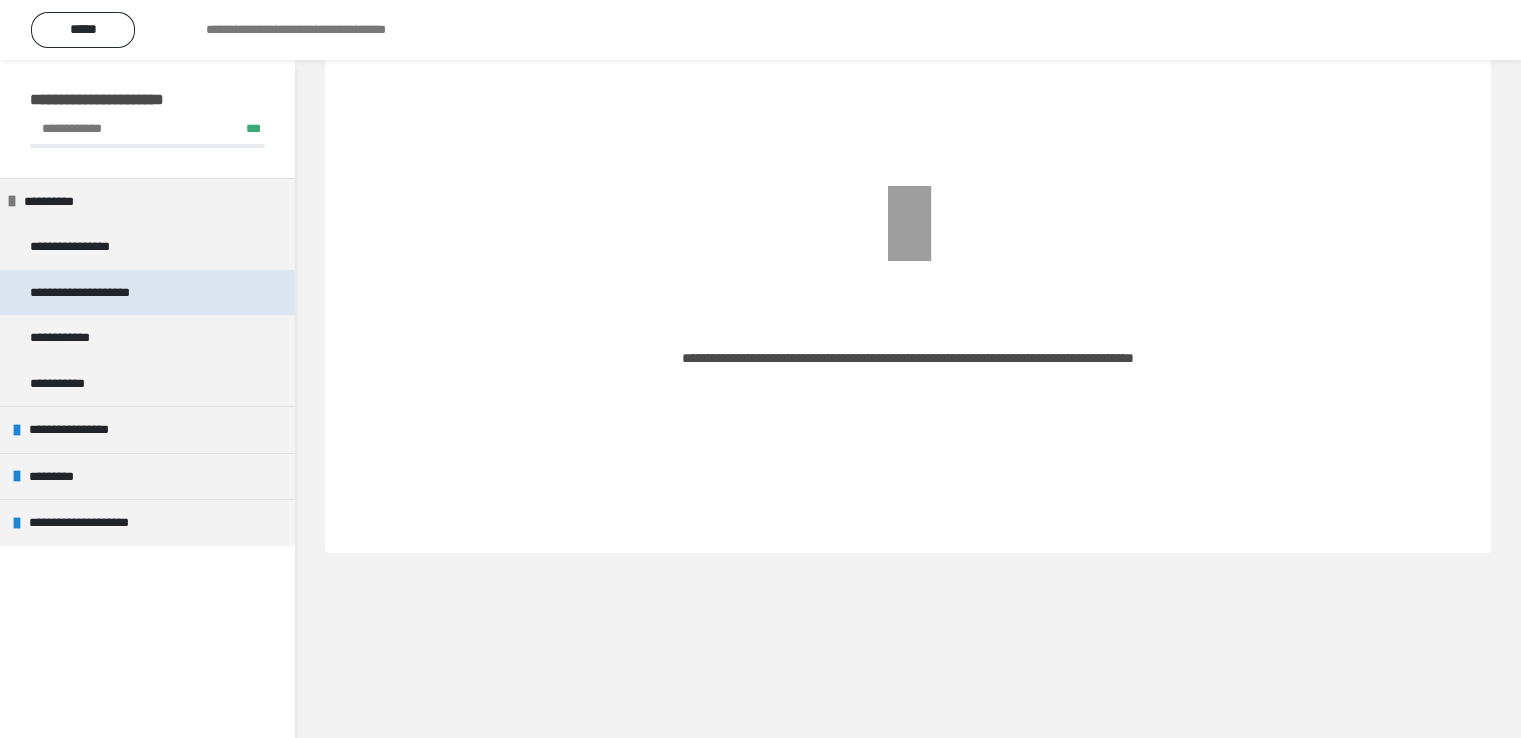 click on "**********" at bounding box center [80, 292] 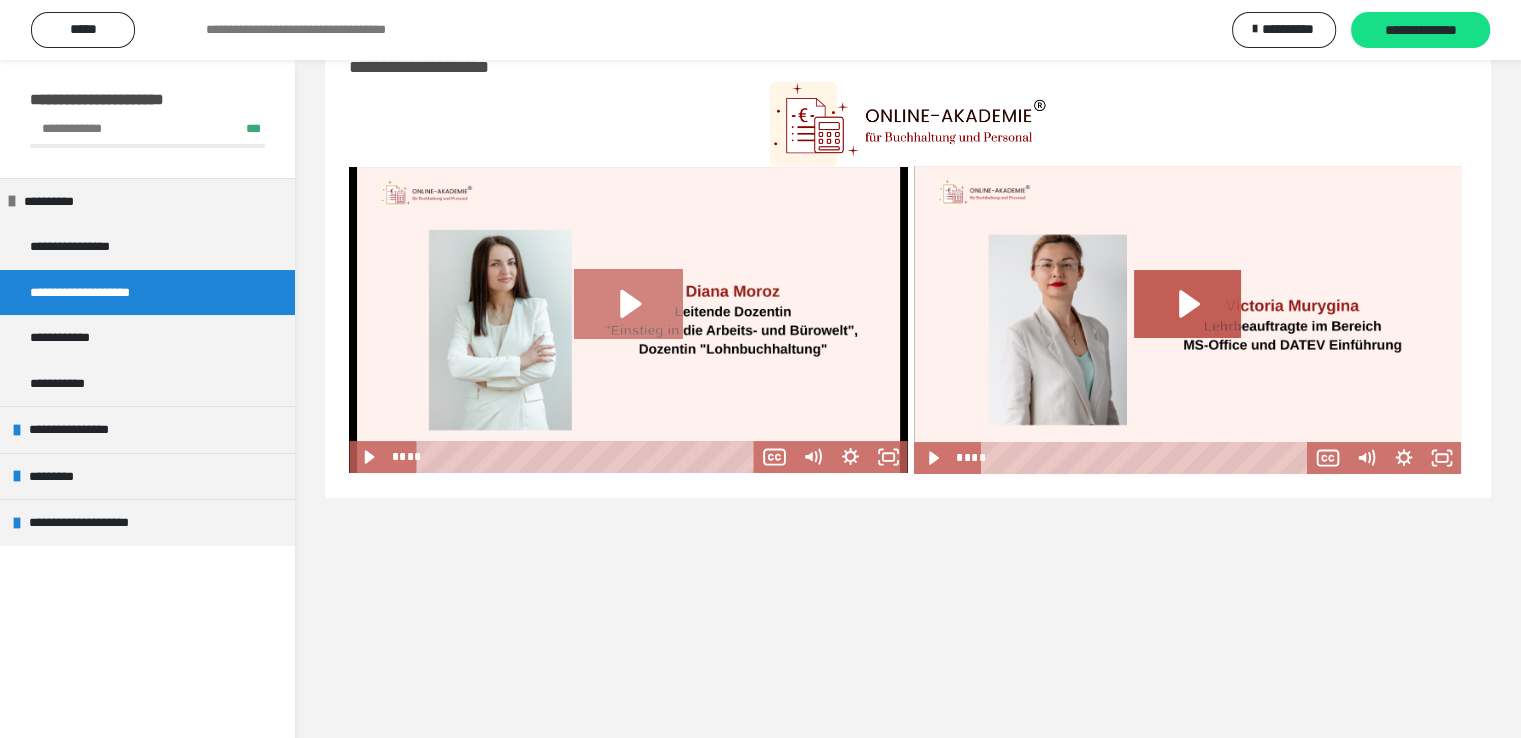 click 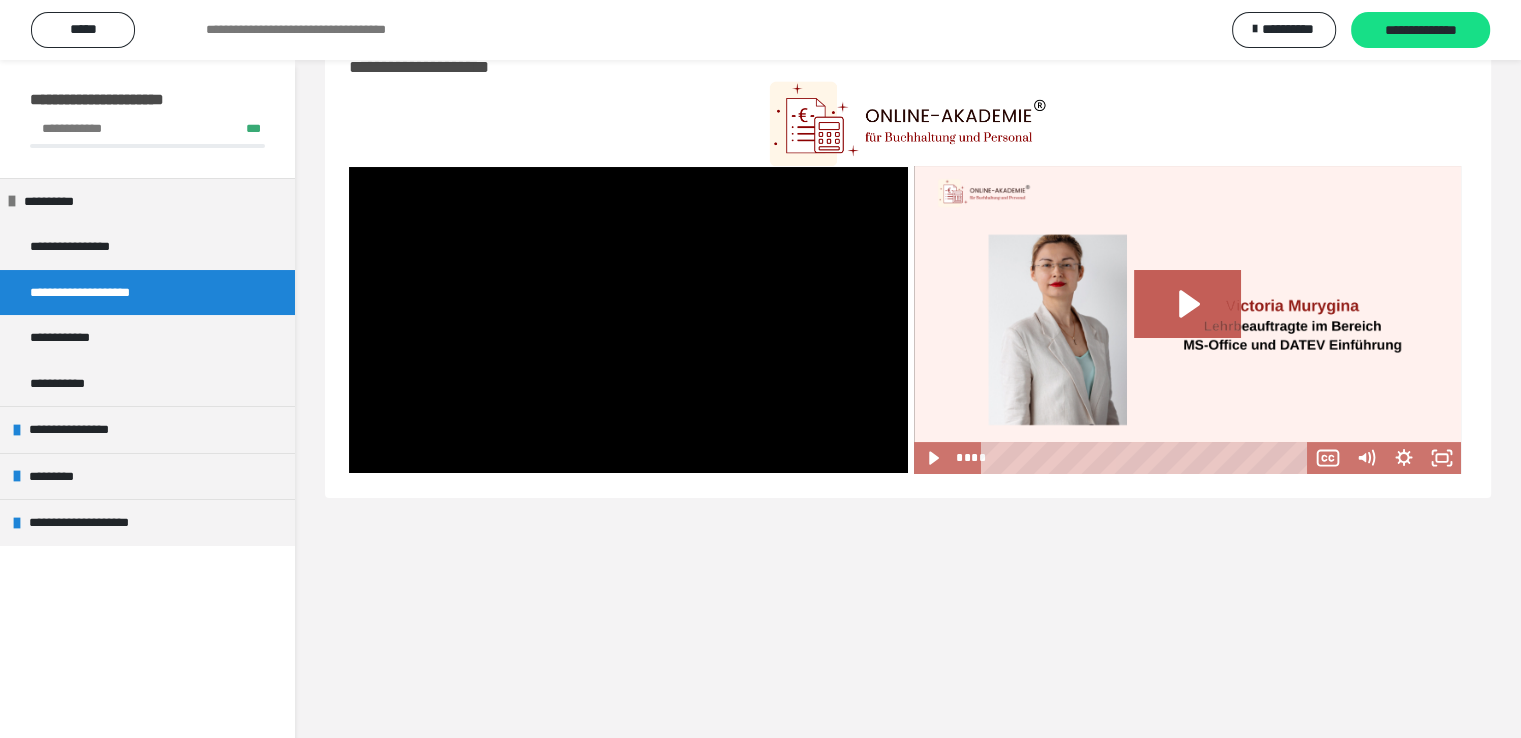 click on "**********" at bounding box center [908, 369] 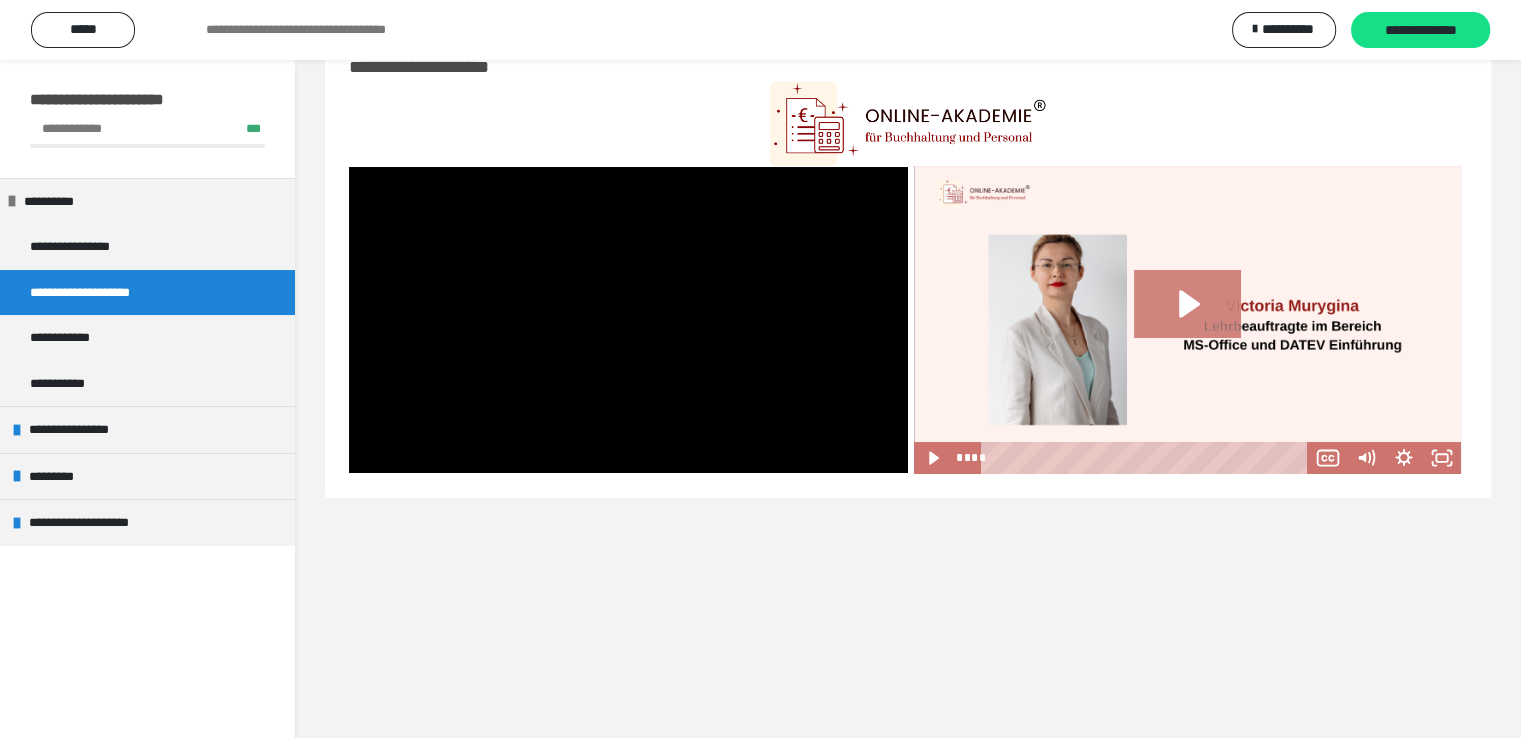 click 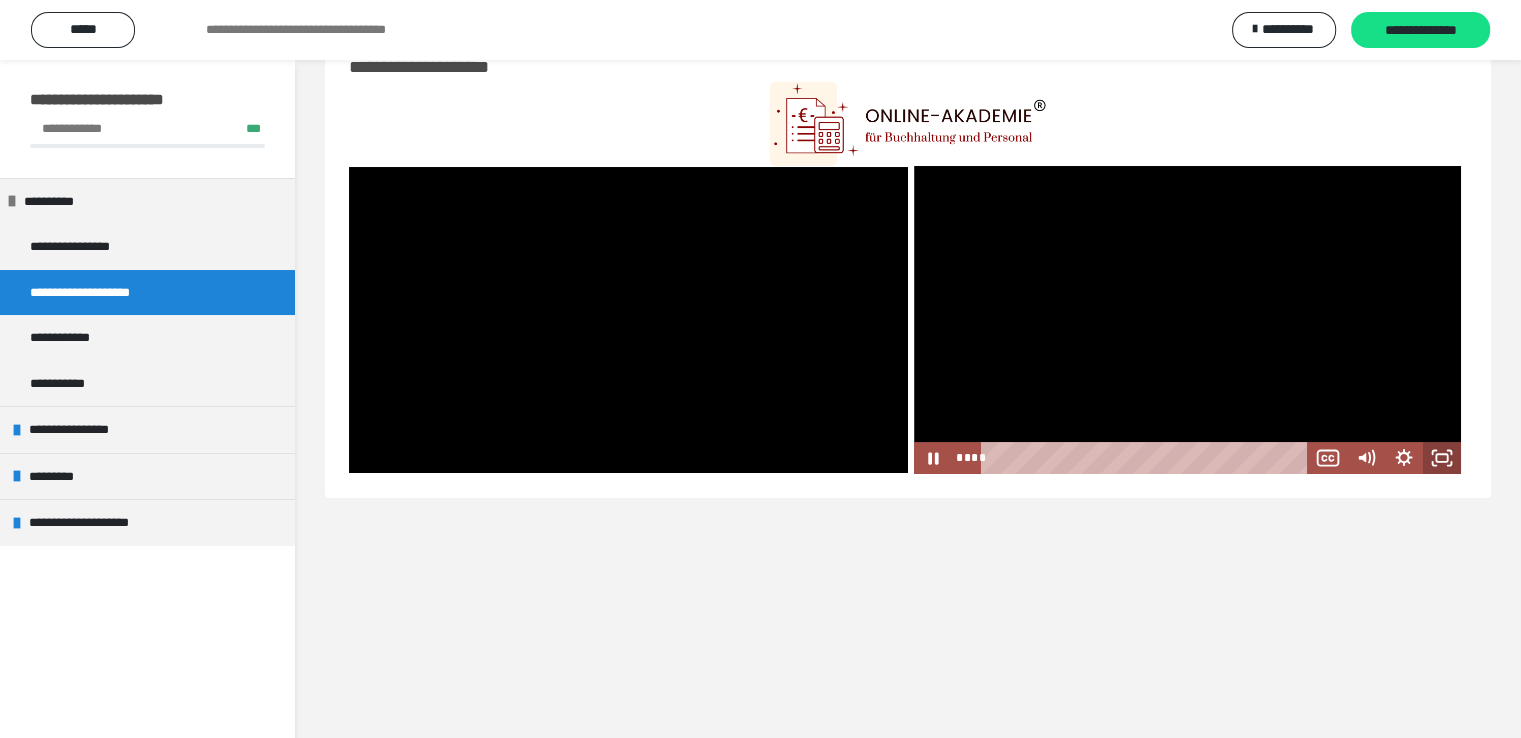 click 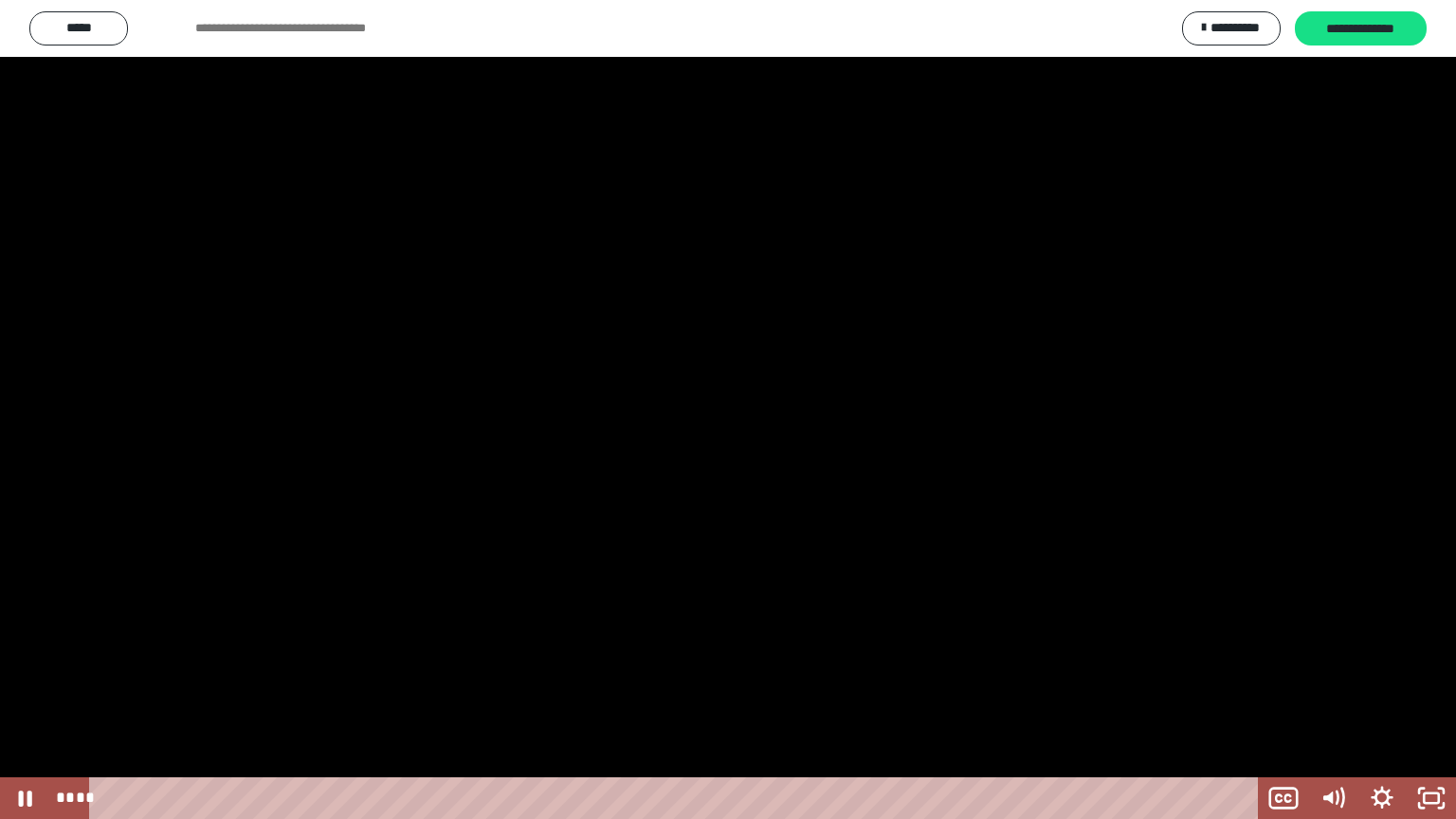 click at bounding box center (728, 410) 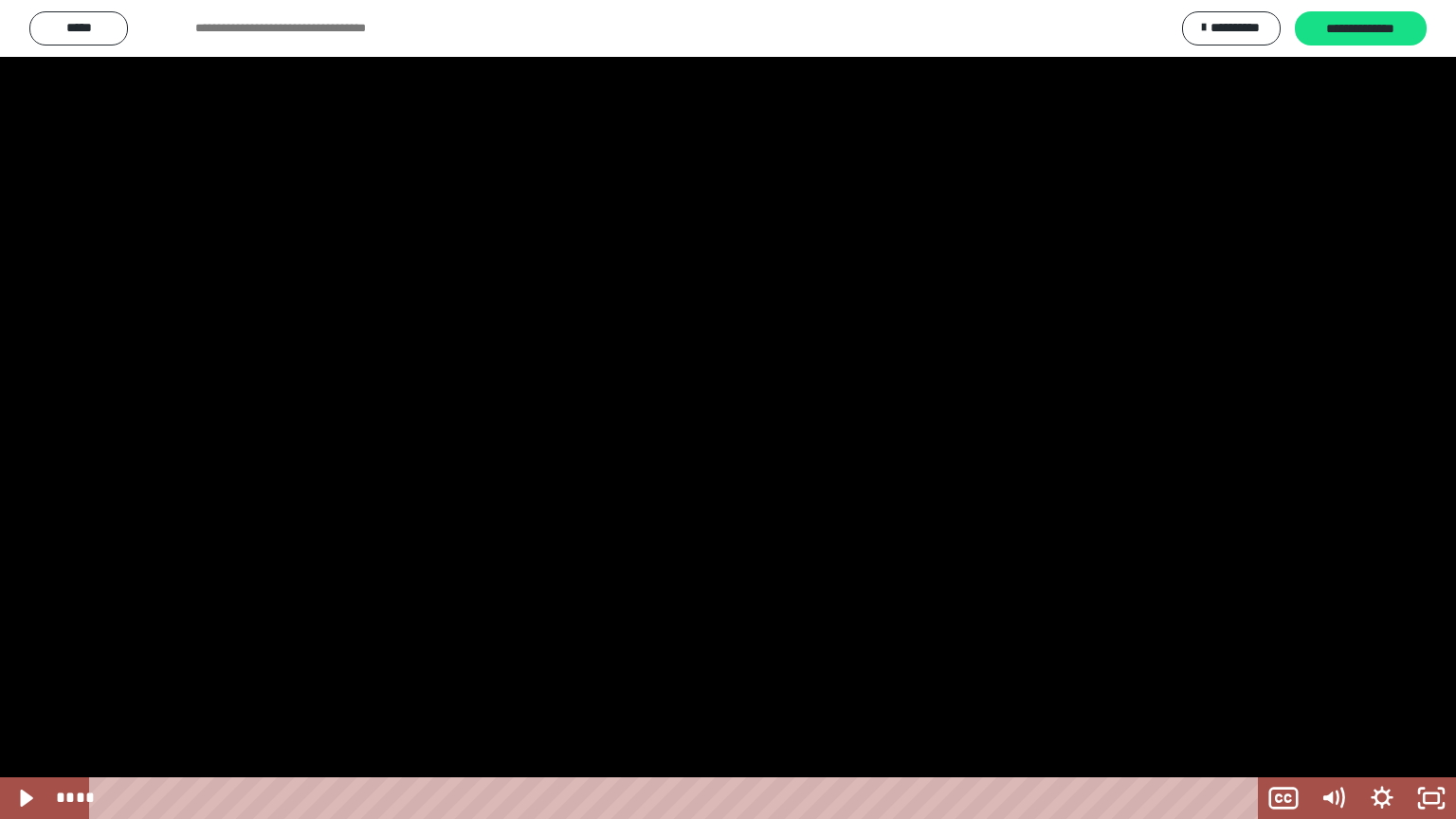 click at bounding box center [728, 410] 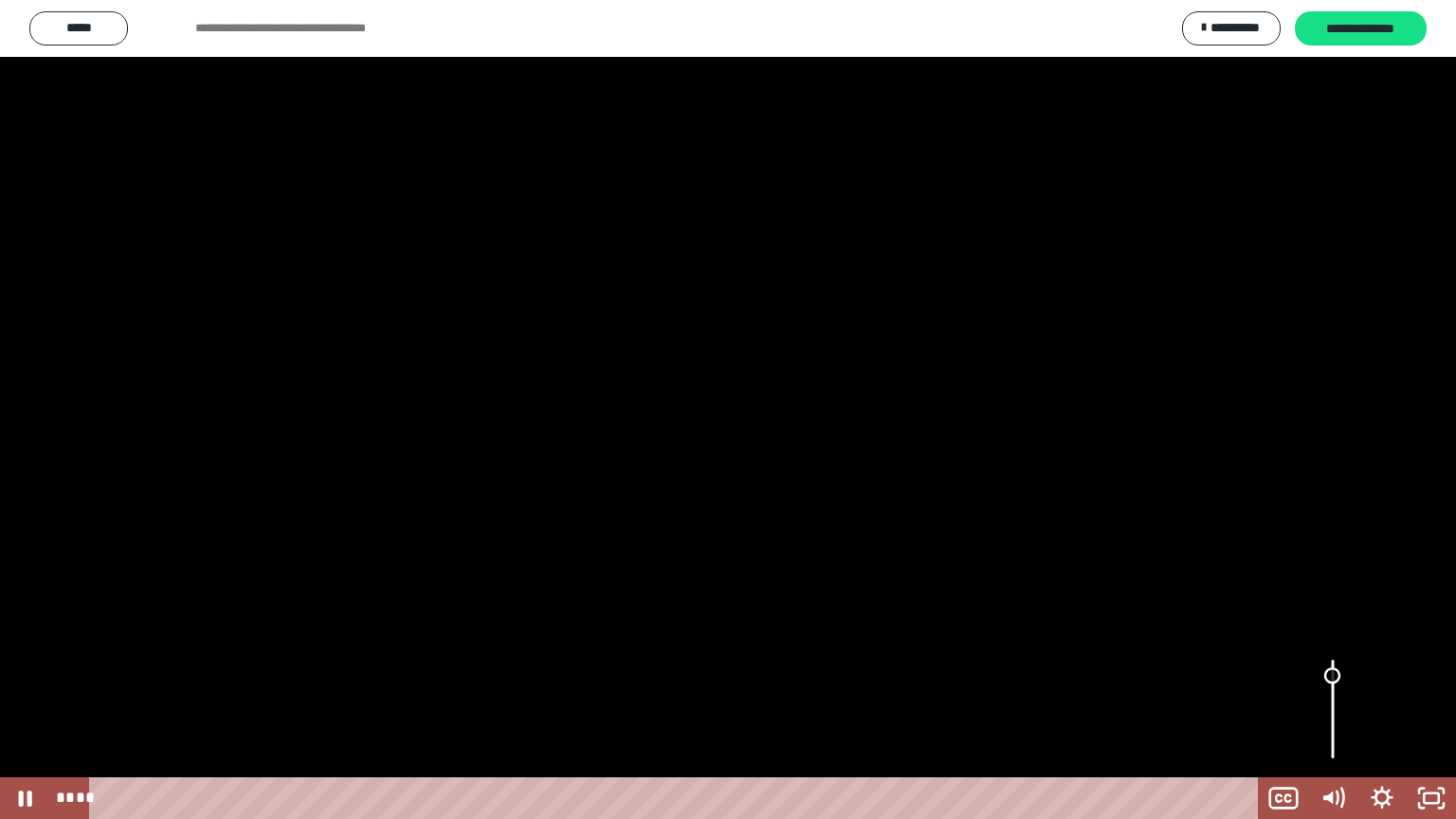 click at bounding box center (1332, 676) 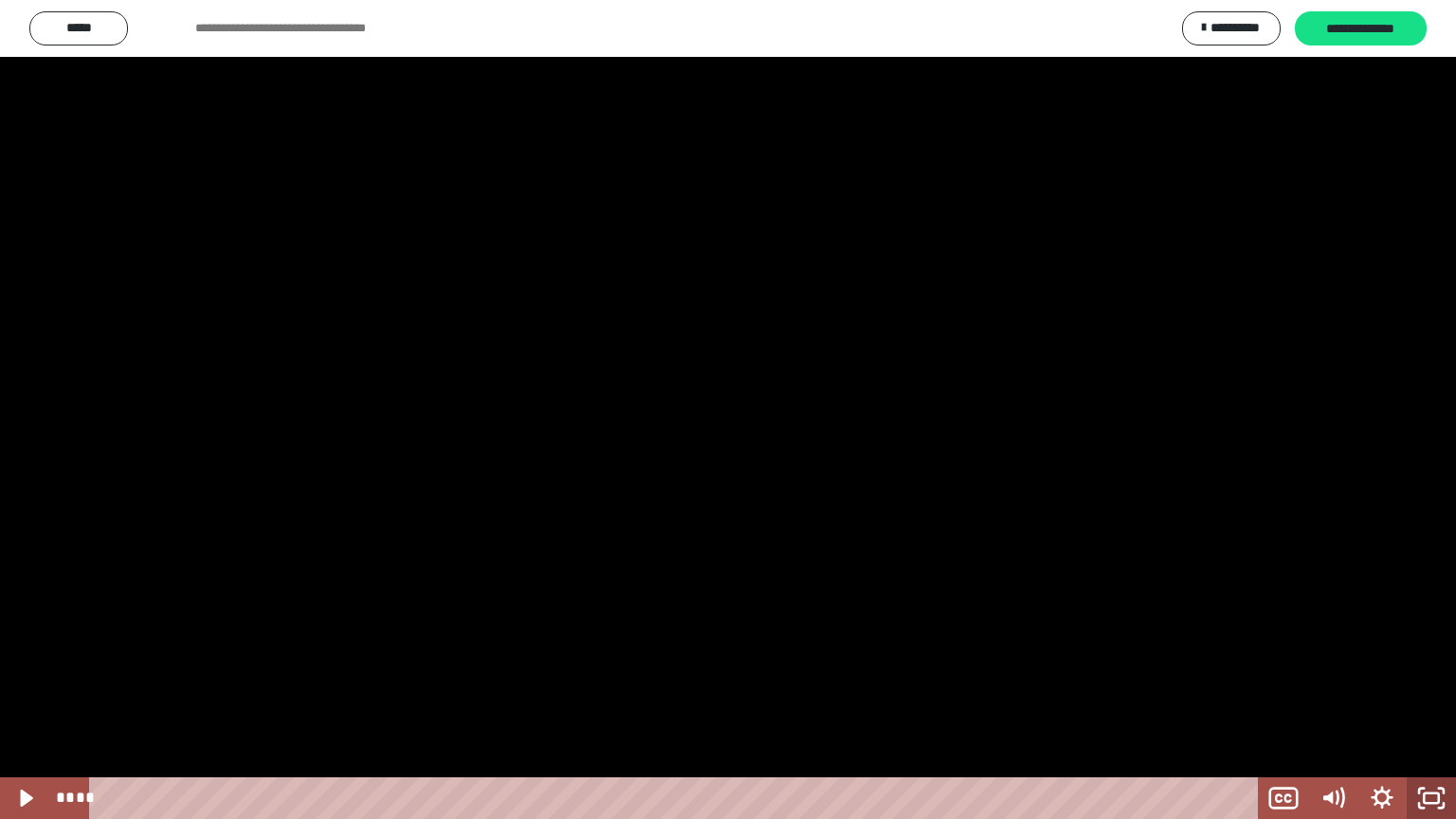 click 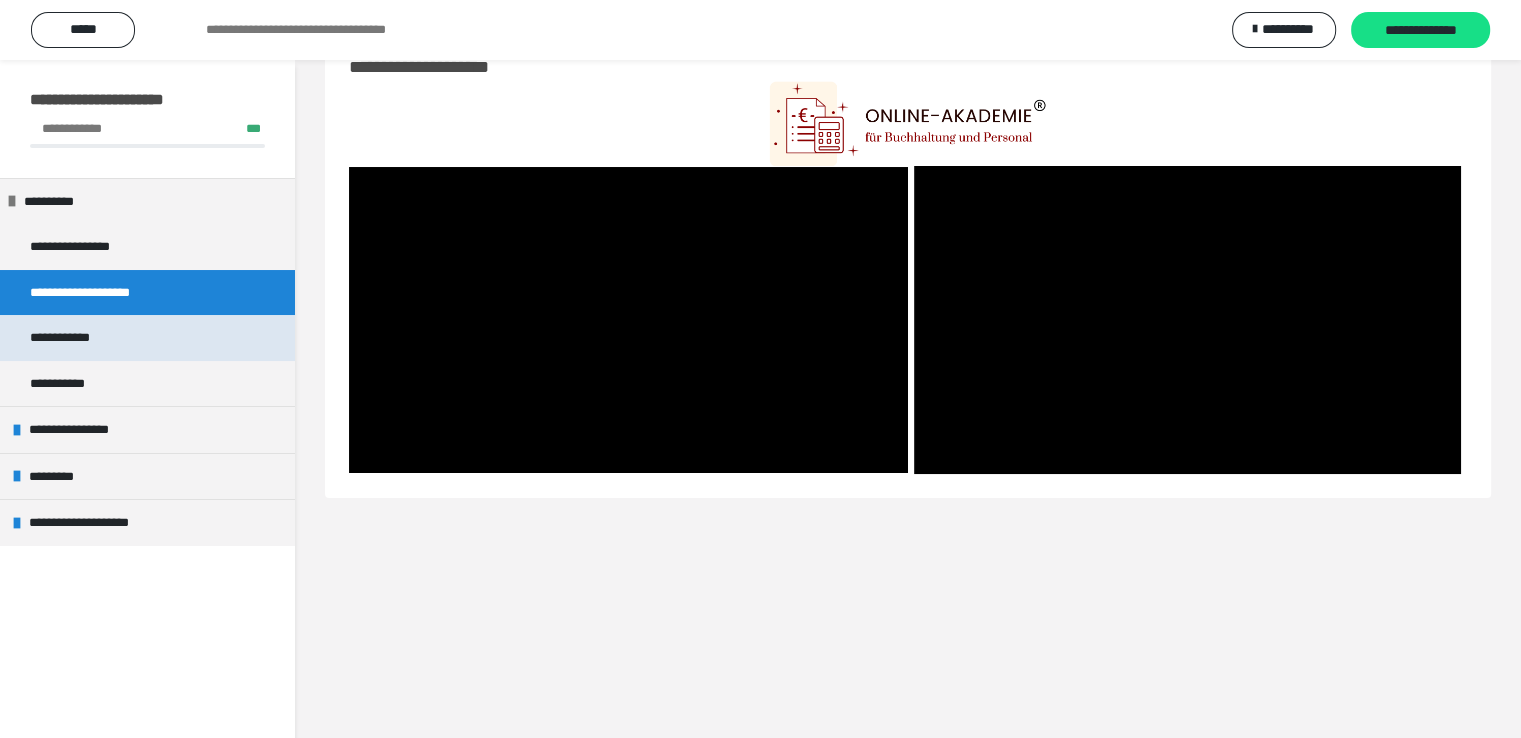 click on "**********" at bounding box center [66, 338] 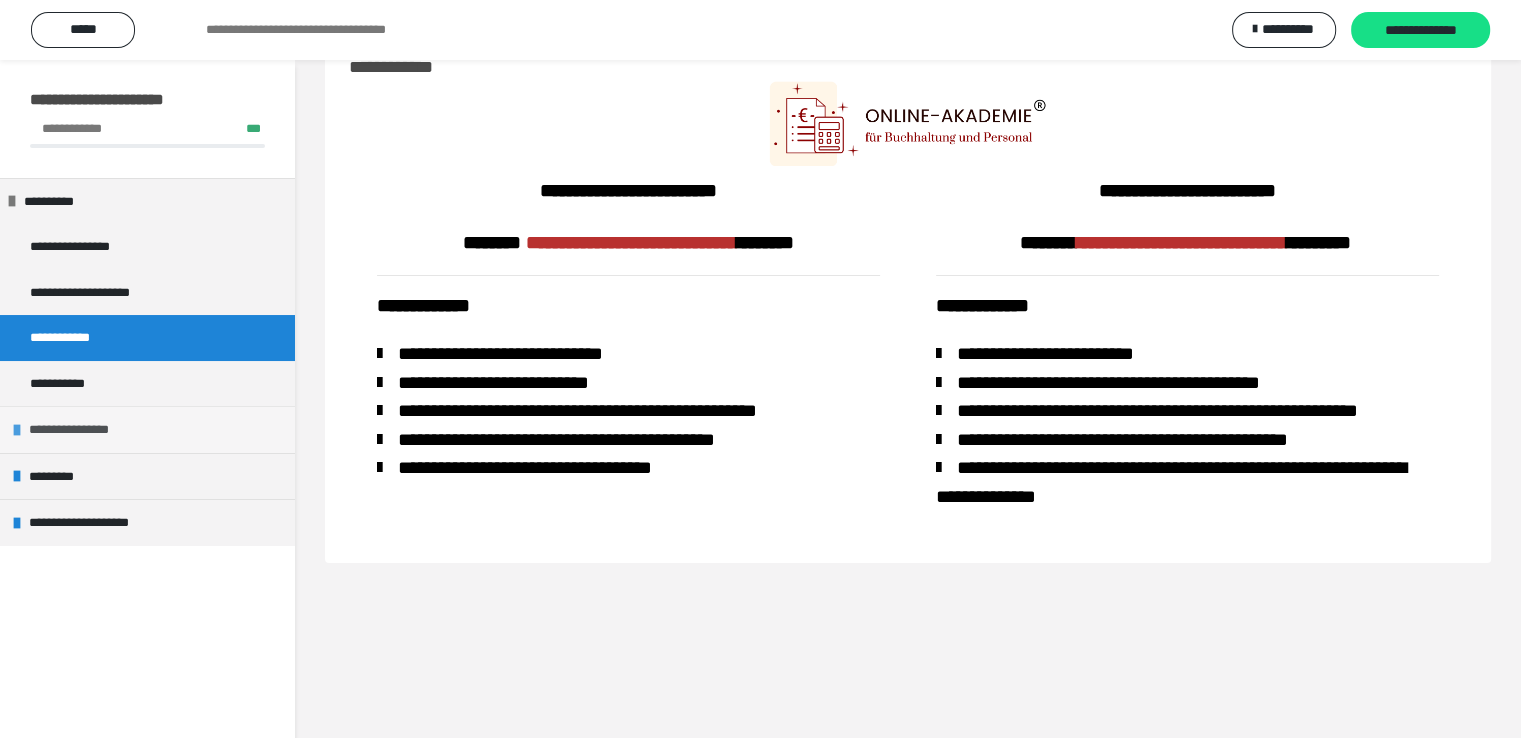 click on "**********" at bounding box center (69, 429) 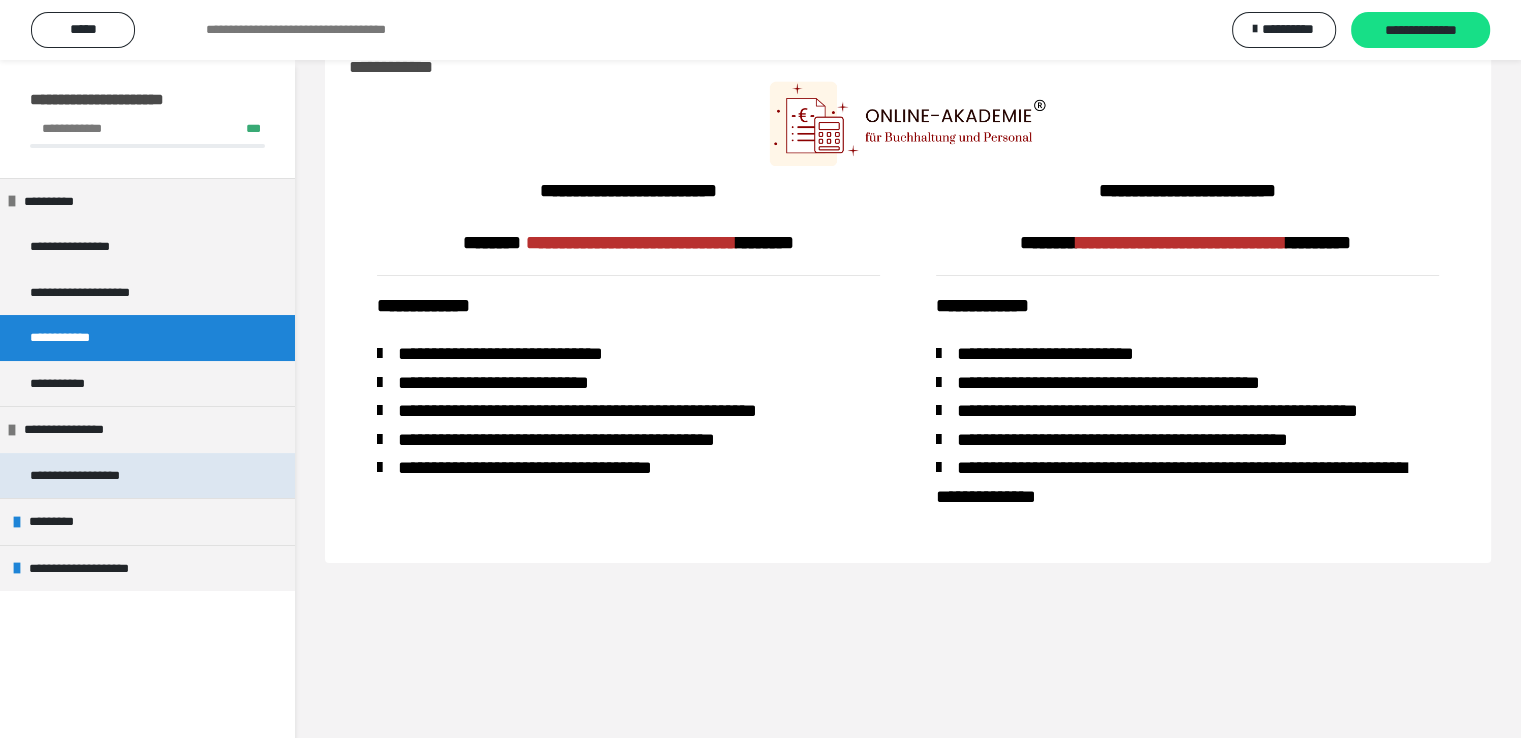 click on "**********" at bounding box center (75, 475) 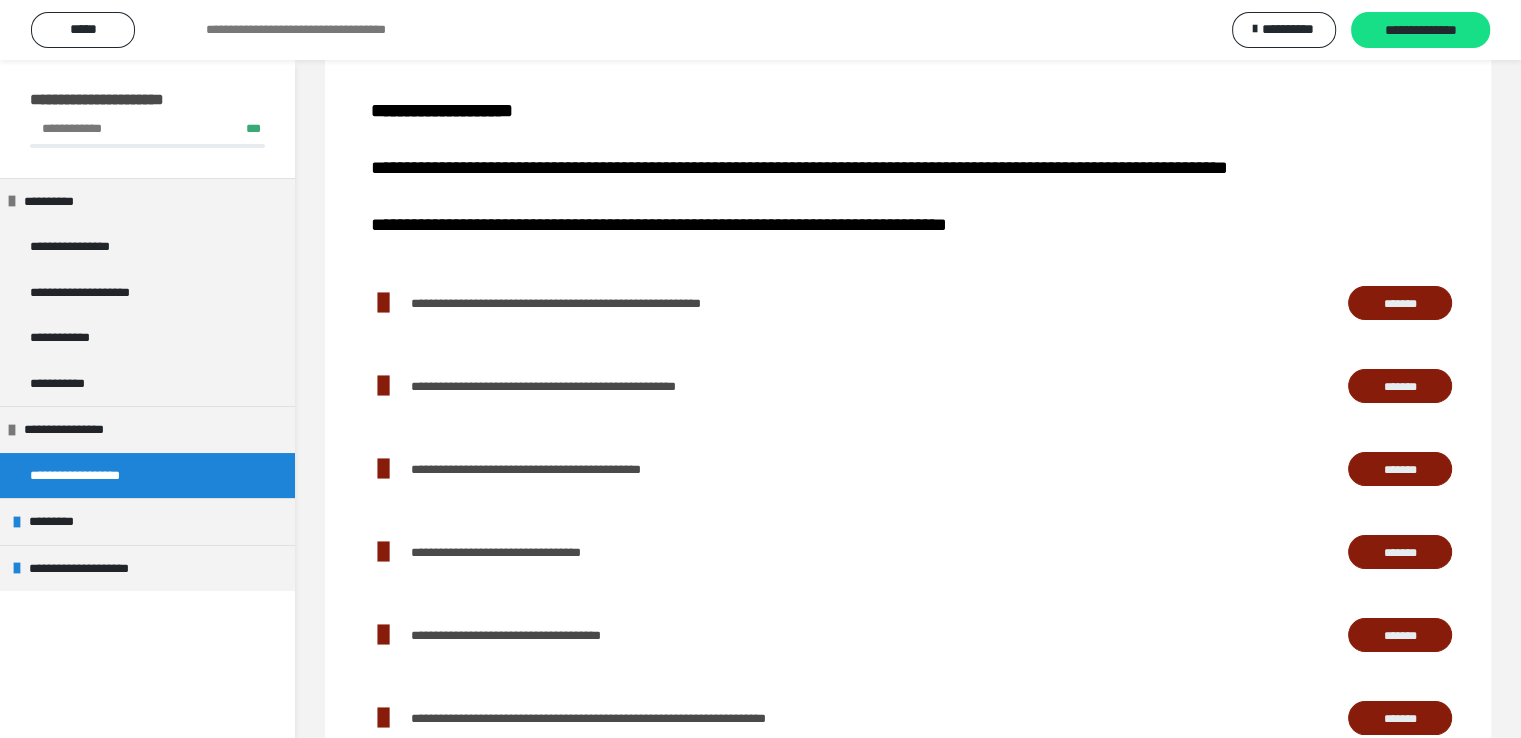 scroll, scrollTop: 0, scrollLeft: 0, axis: both 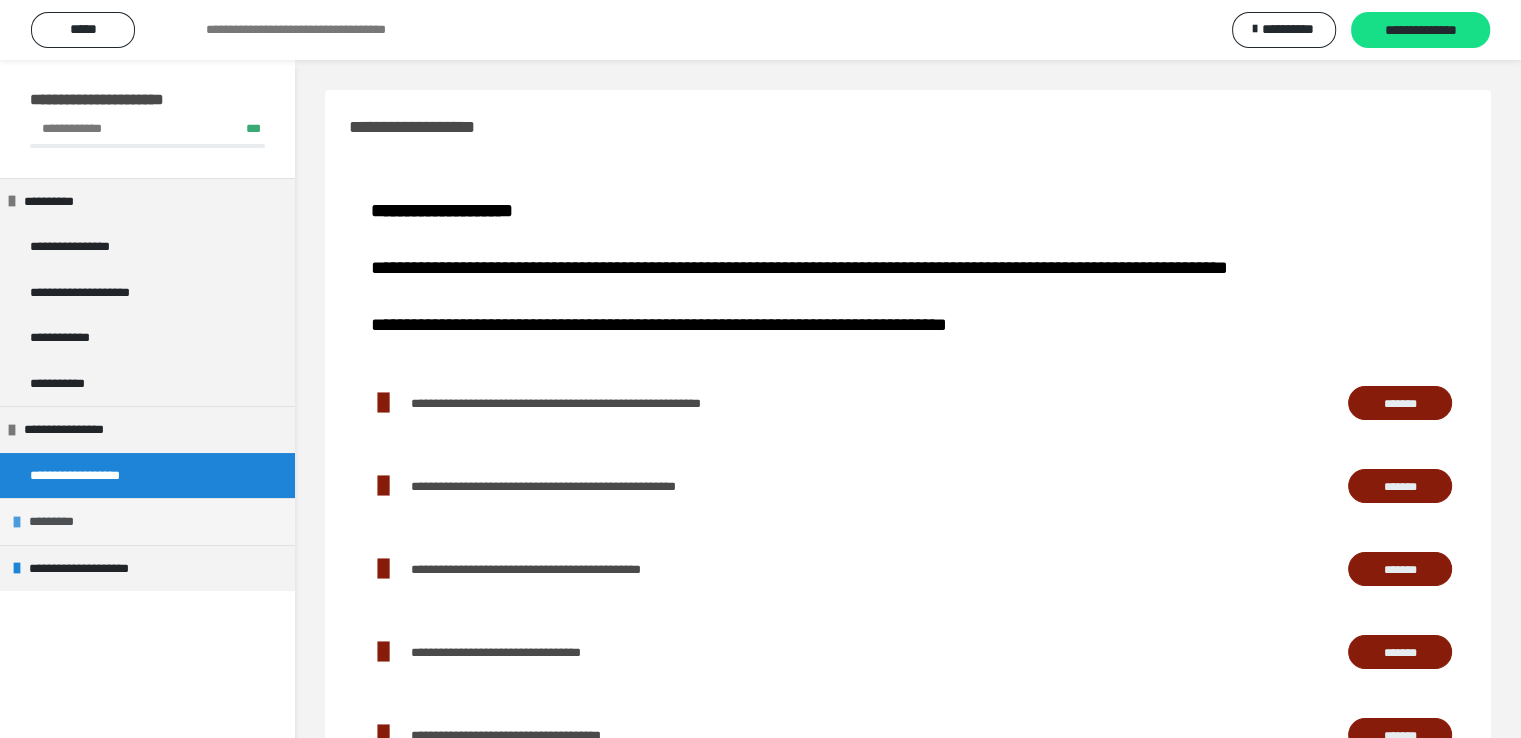 click on "*********" at bounding box center (51, 521) 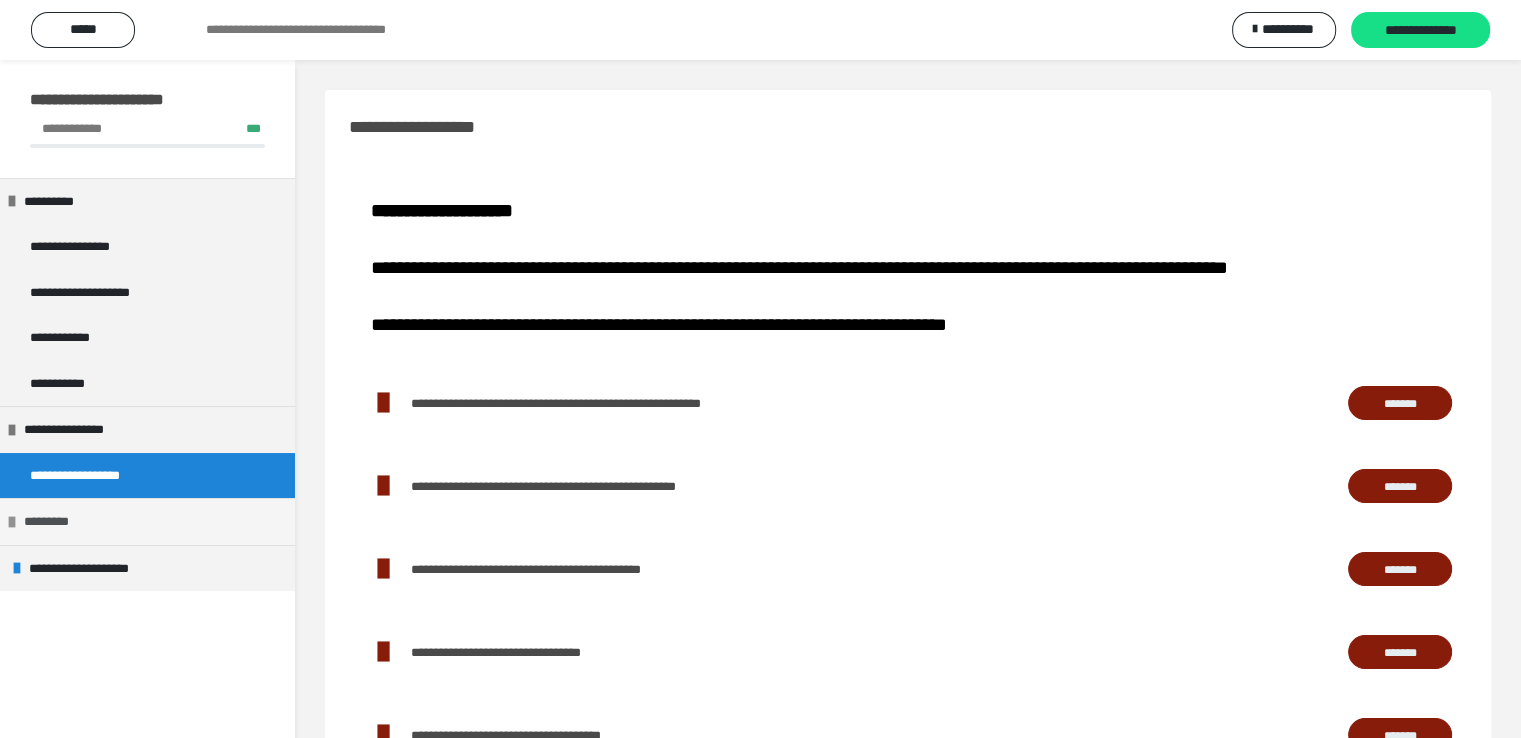 click on "*********" at bounding box center [54, 522] 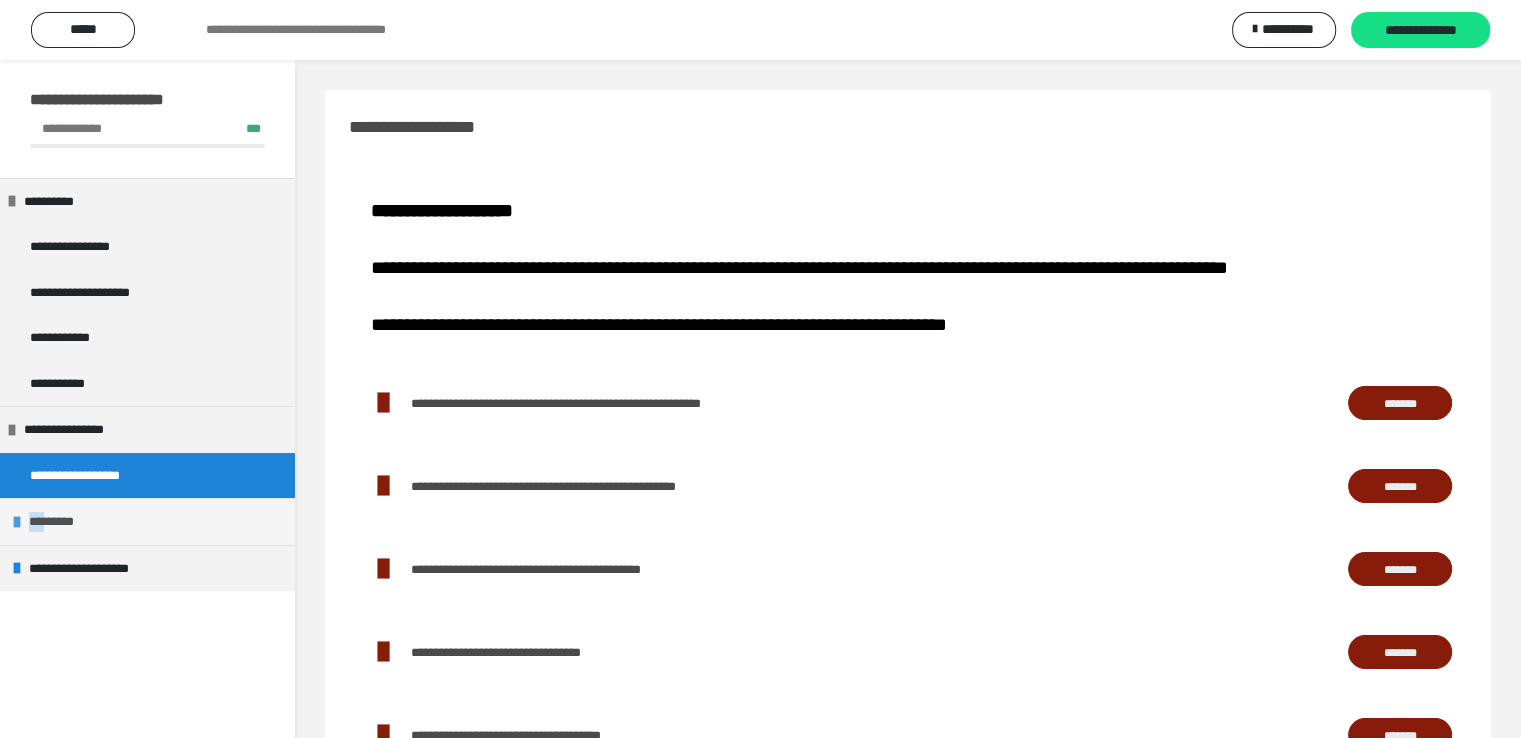 click on "*********" at bounding box center (59, 522) 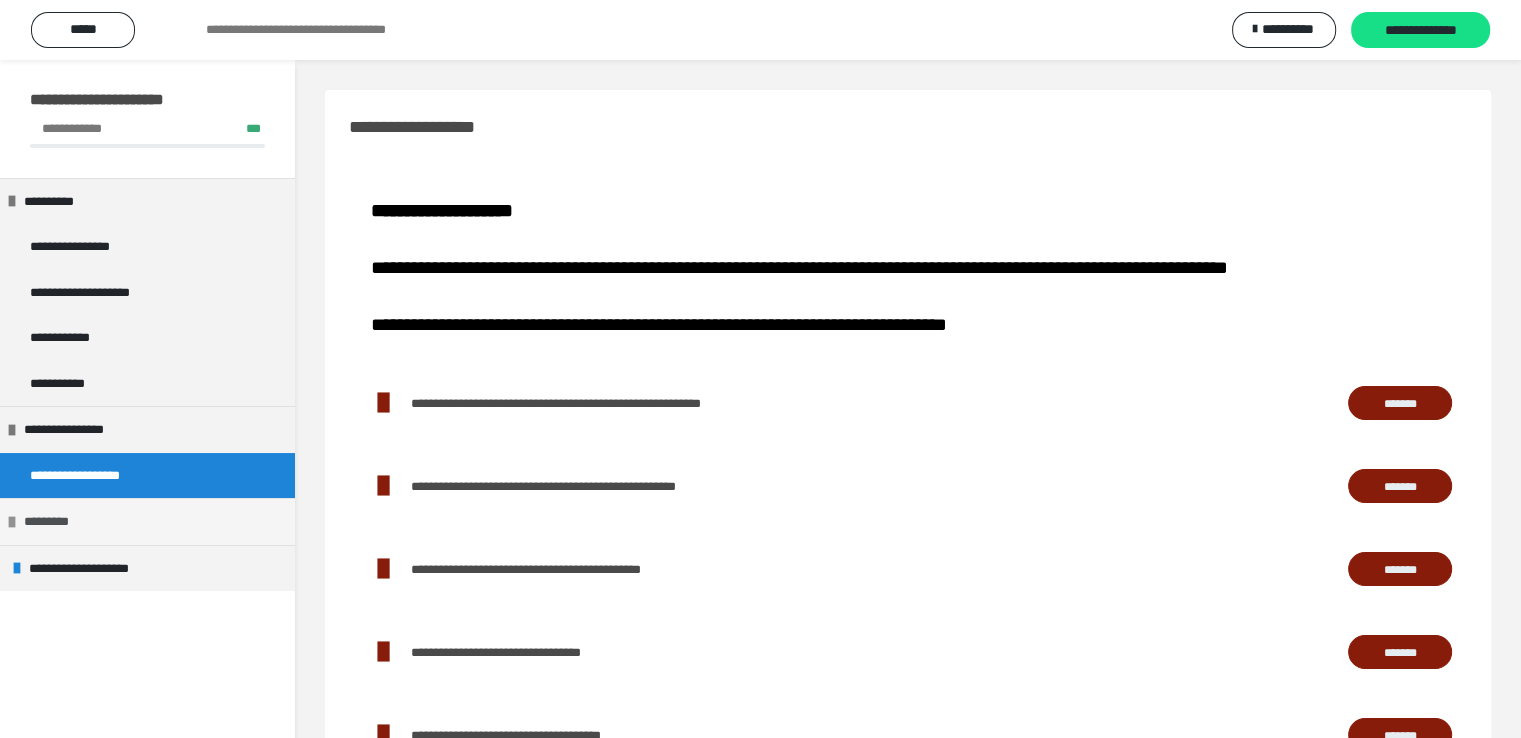 click on "*********" at bounding box center [147, 521] 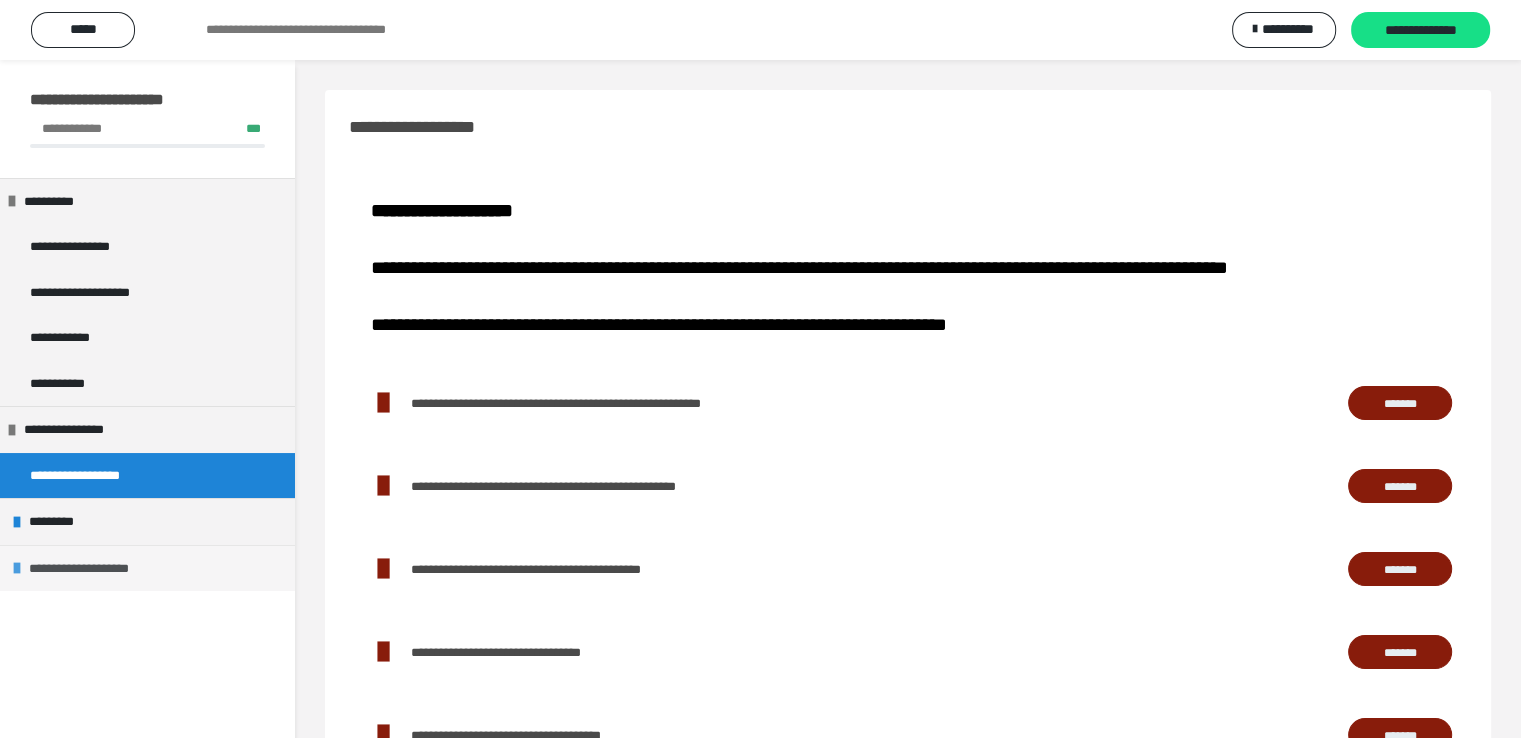 click on "**********" at bounding box center (79, 568) 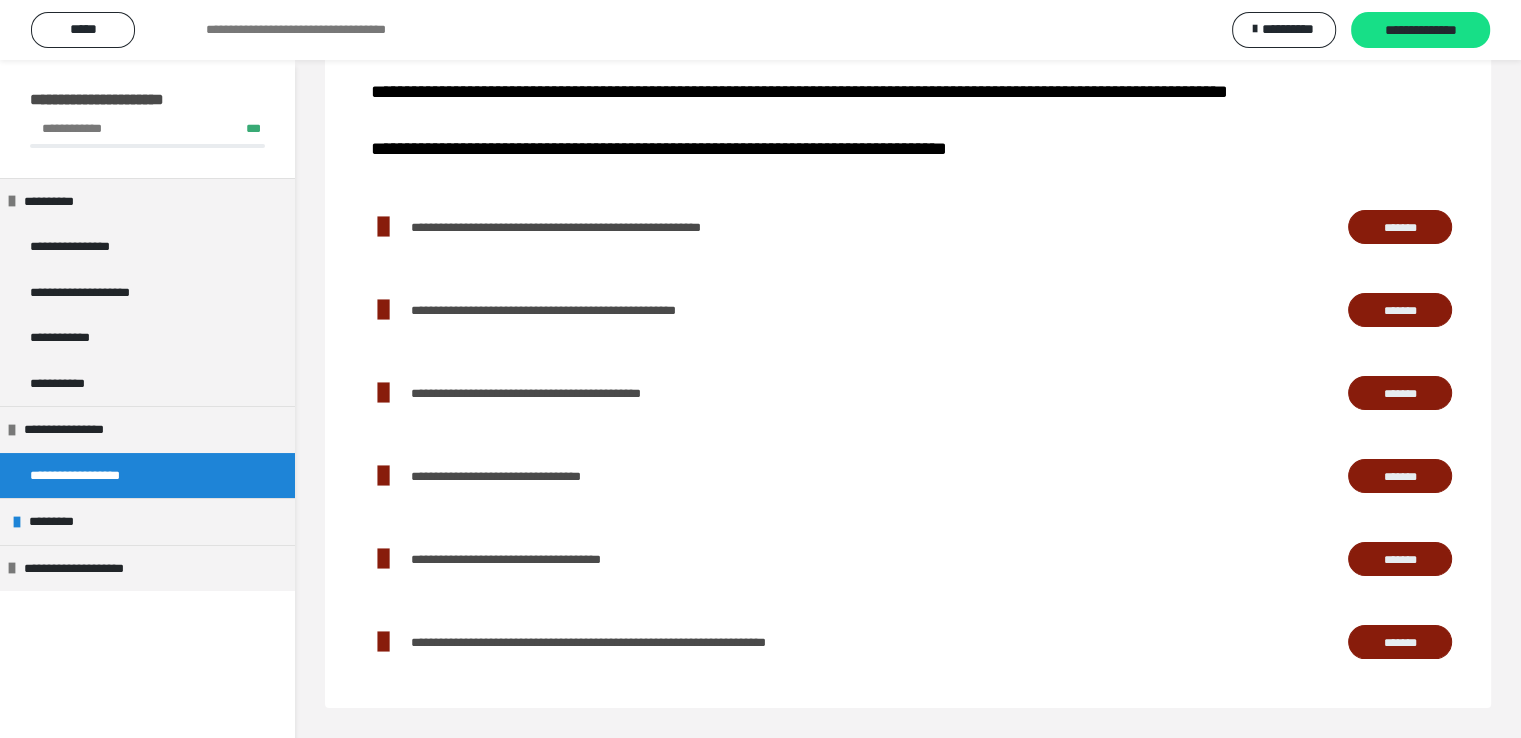 scroll, scrollTop: 204, scrollLeft: 0, axis: vertical 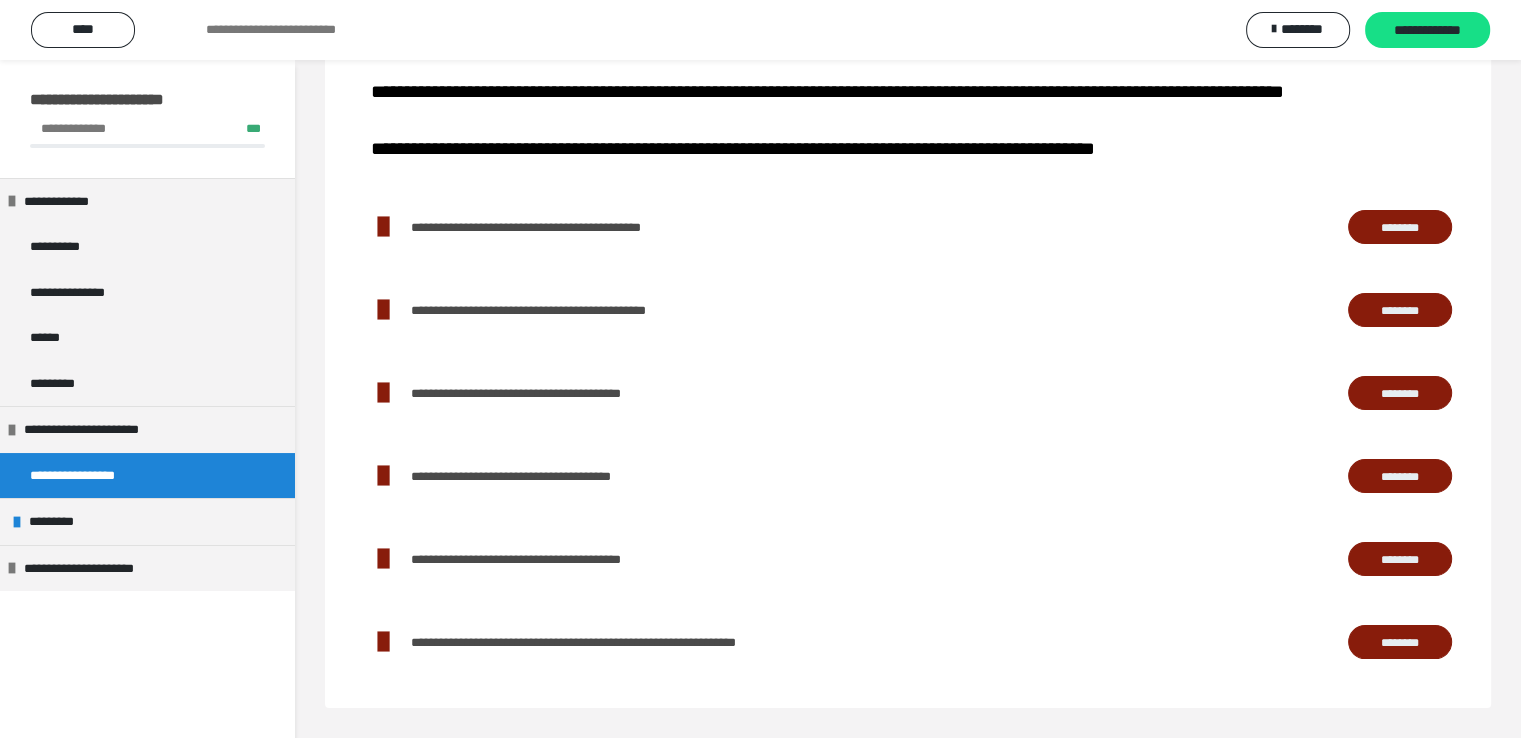 click on "**********" at bounding box center (553, 310) 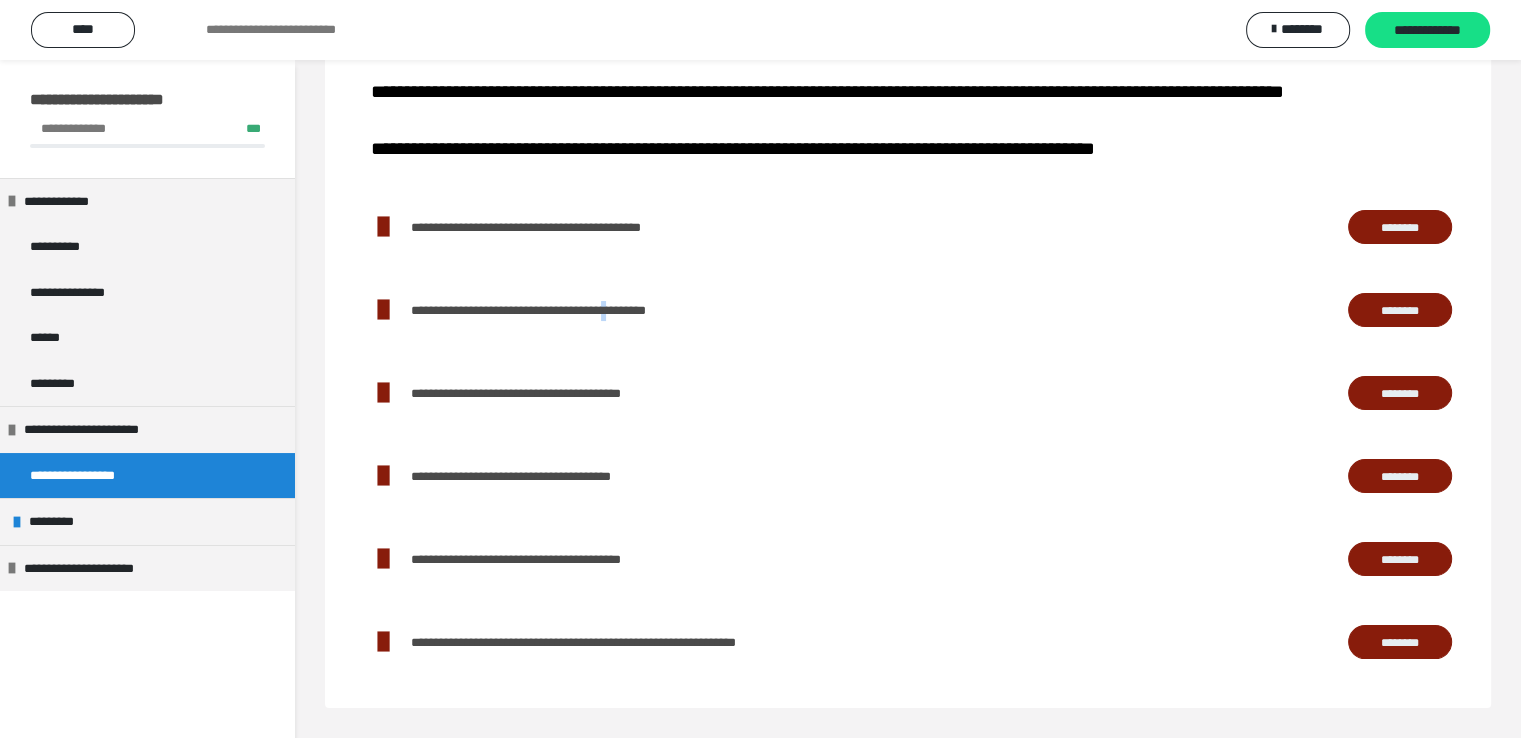 click on "**********" at bounding box center [553, 310] 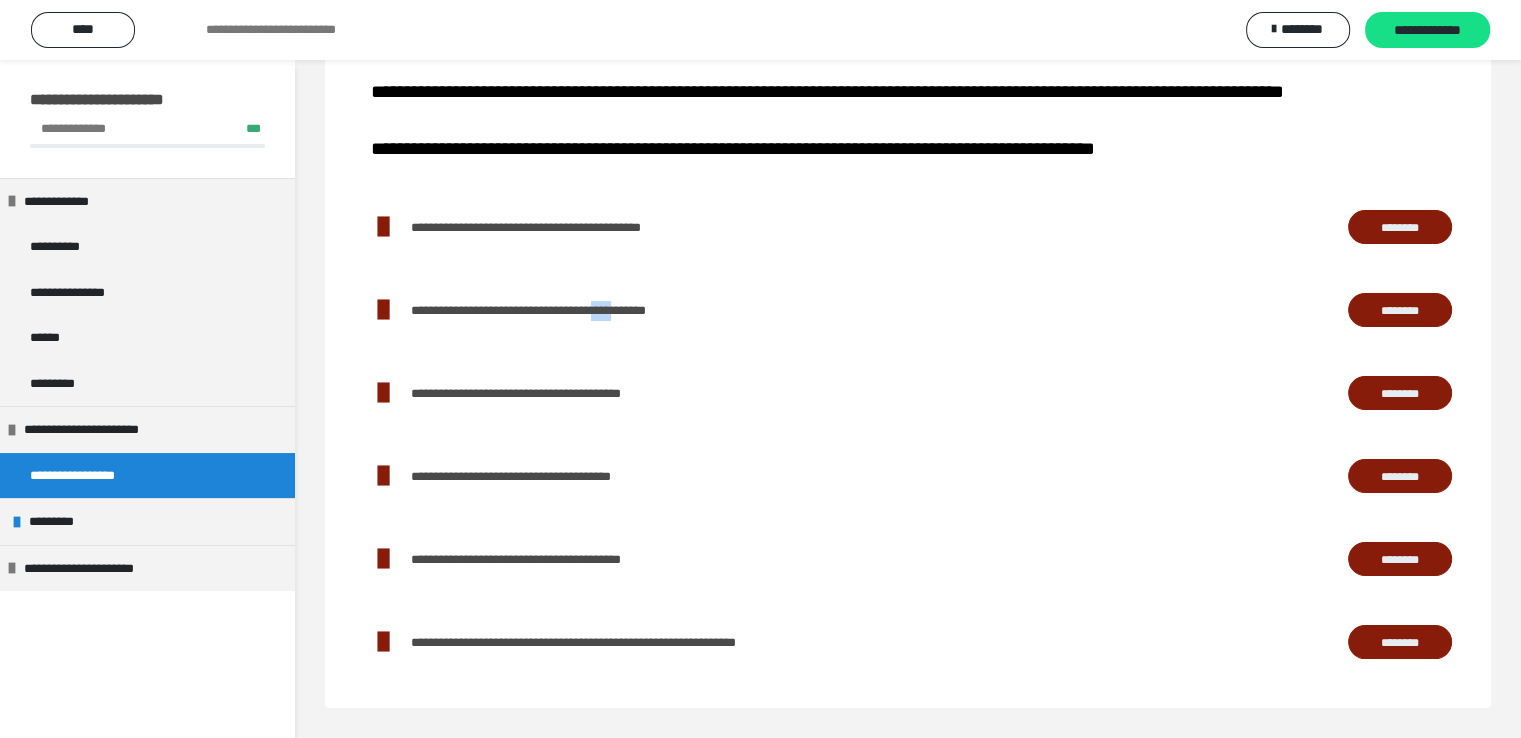 drag, startPoint x: 635, startPoint y: 285, endPoint x: 653, endPoint y: 331, distance: 49.396355 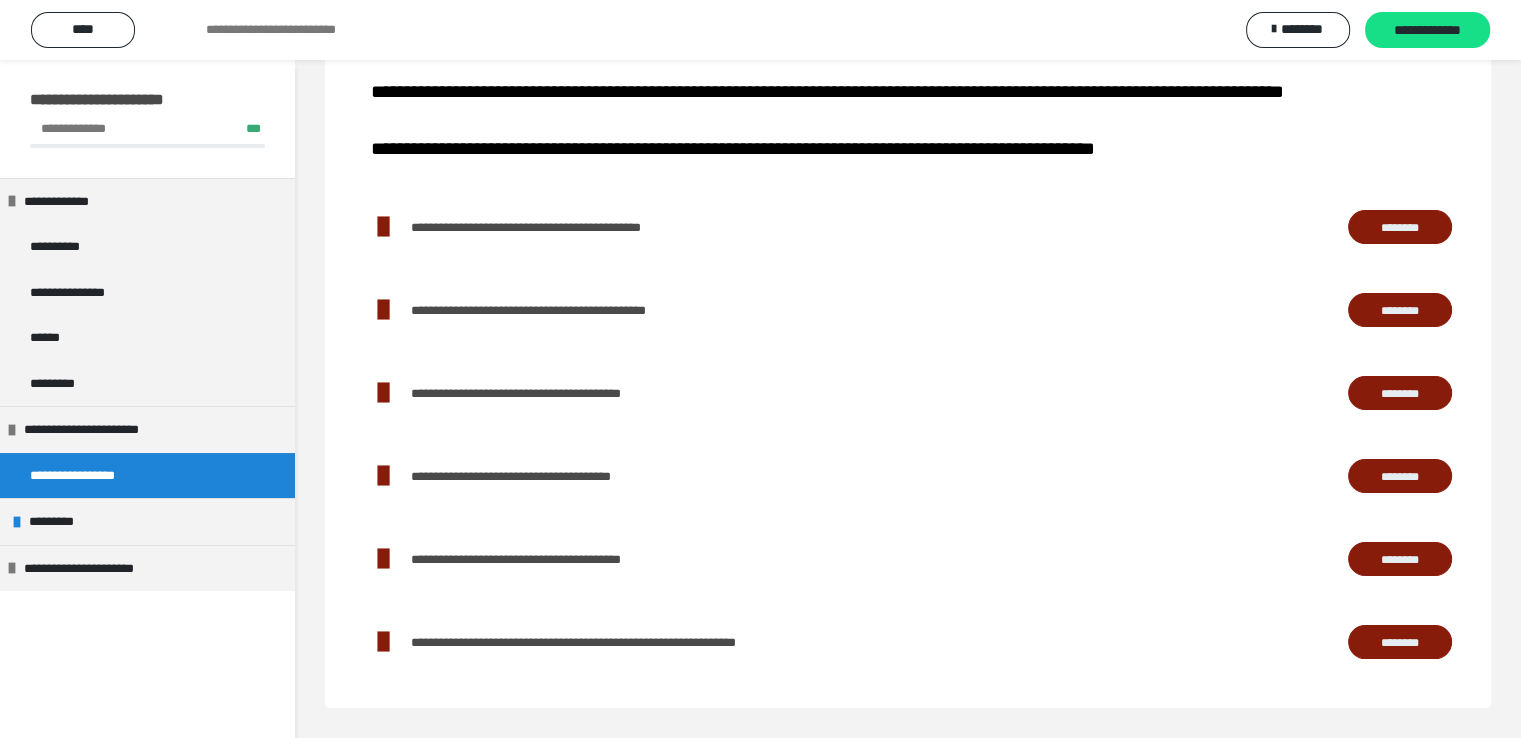 click on "**********" at bounding box center (908, 393) 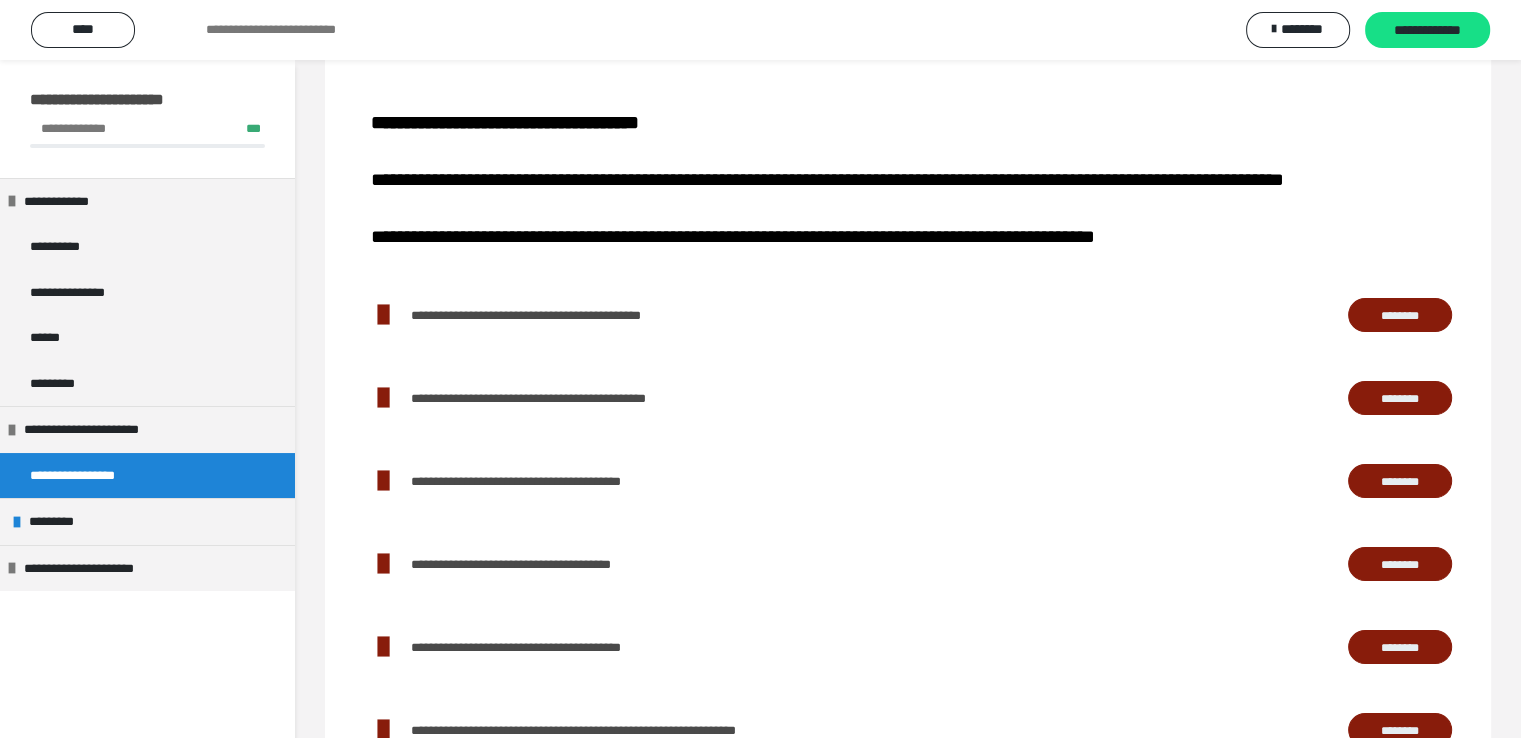 scroll, scrollTop: 87, scrollLeft: 0, axis: vertical 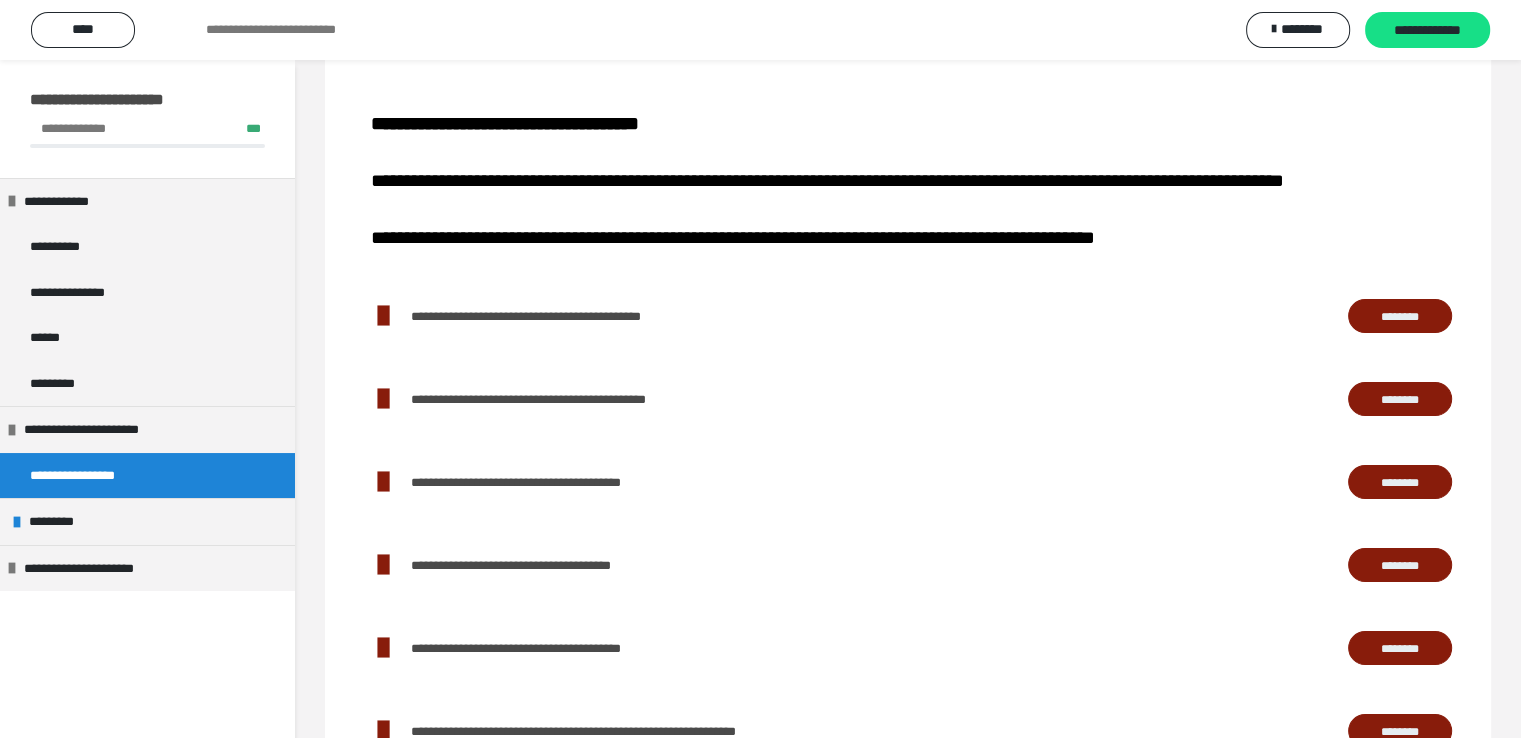 click on "********" at bounding box center [1400, 482] 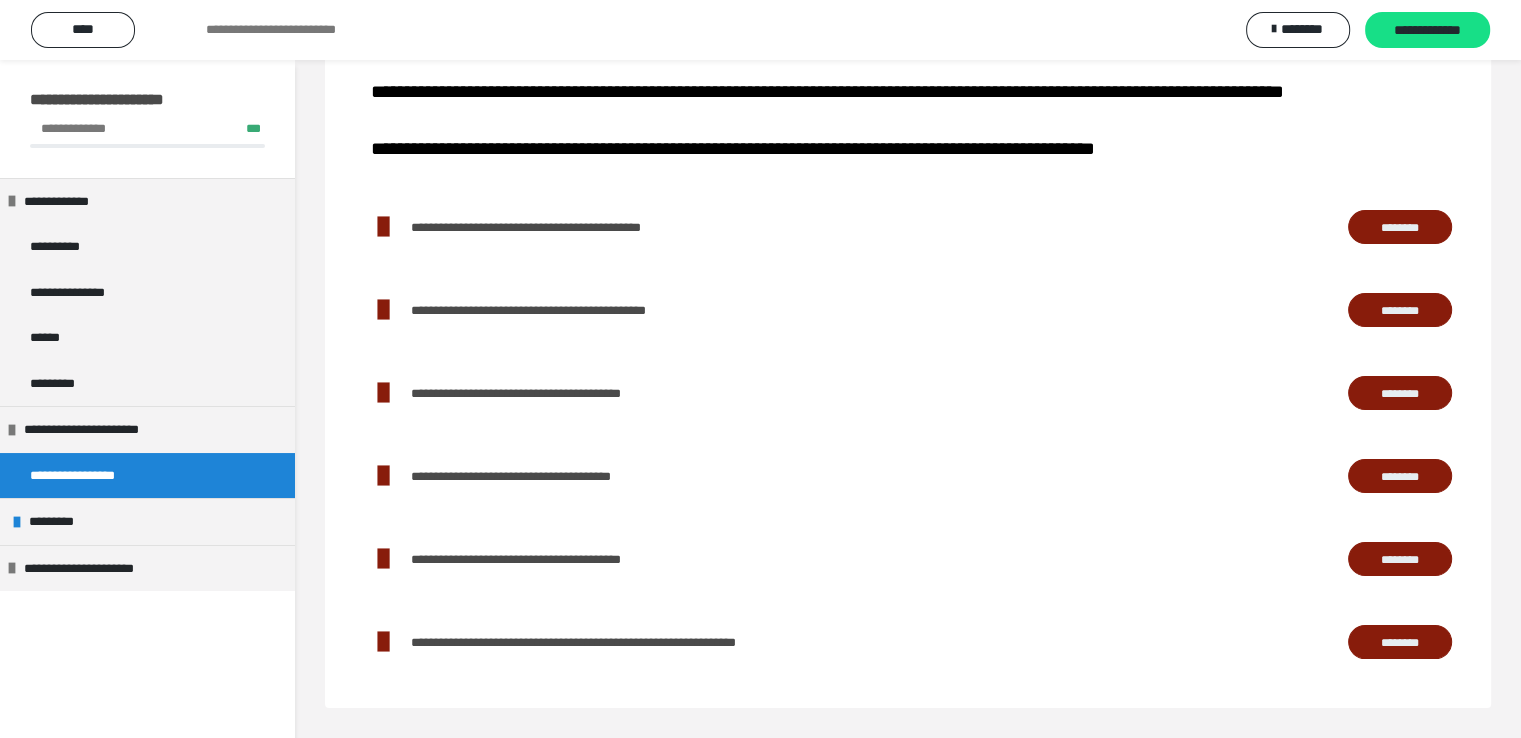 scroll, scrollTop: 204, scrollLeft: 0, axis: vertical 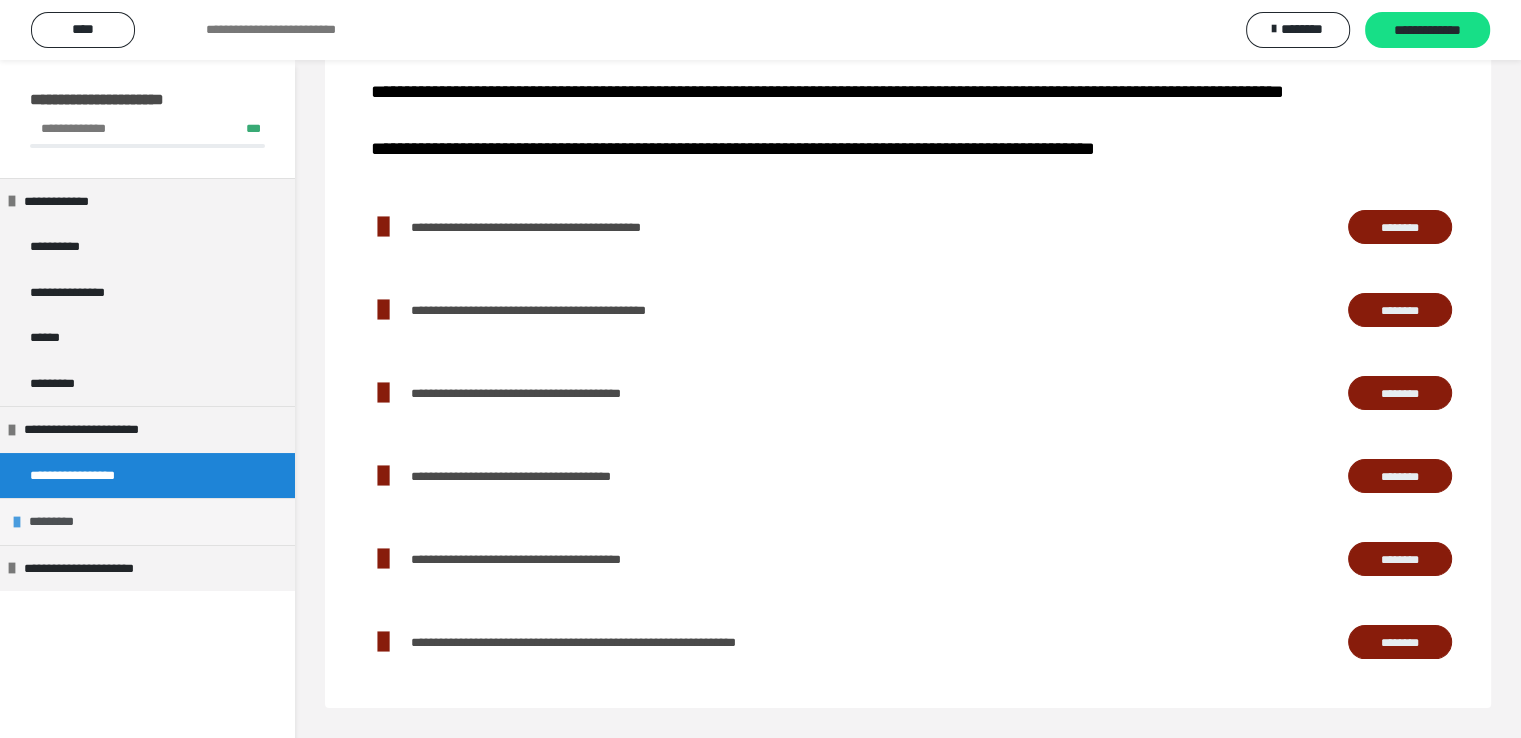 click on "*********" at bounding box center [147, 521] 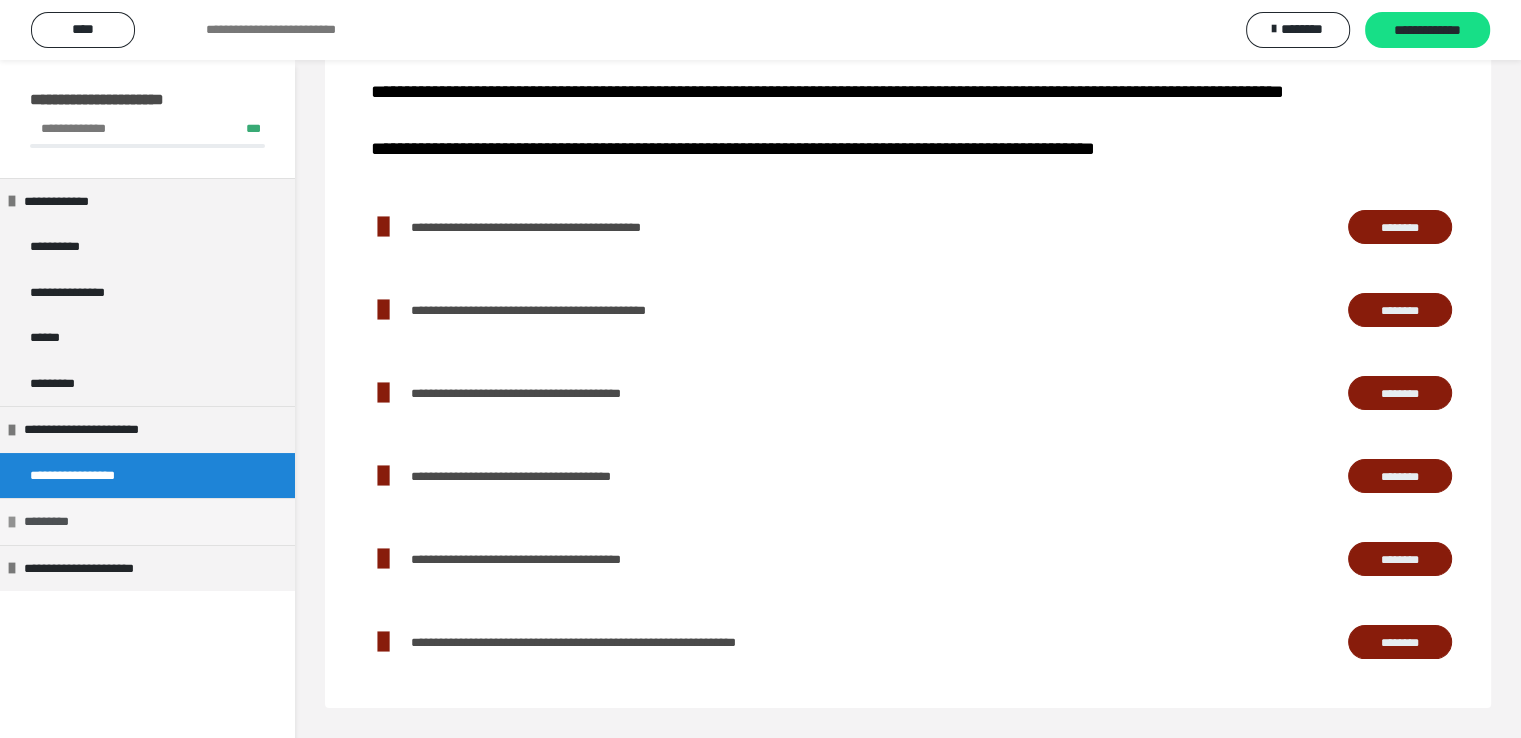 click on "*********" at bounding box center (56, 522) 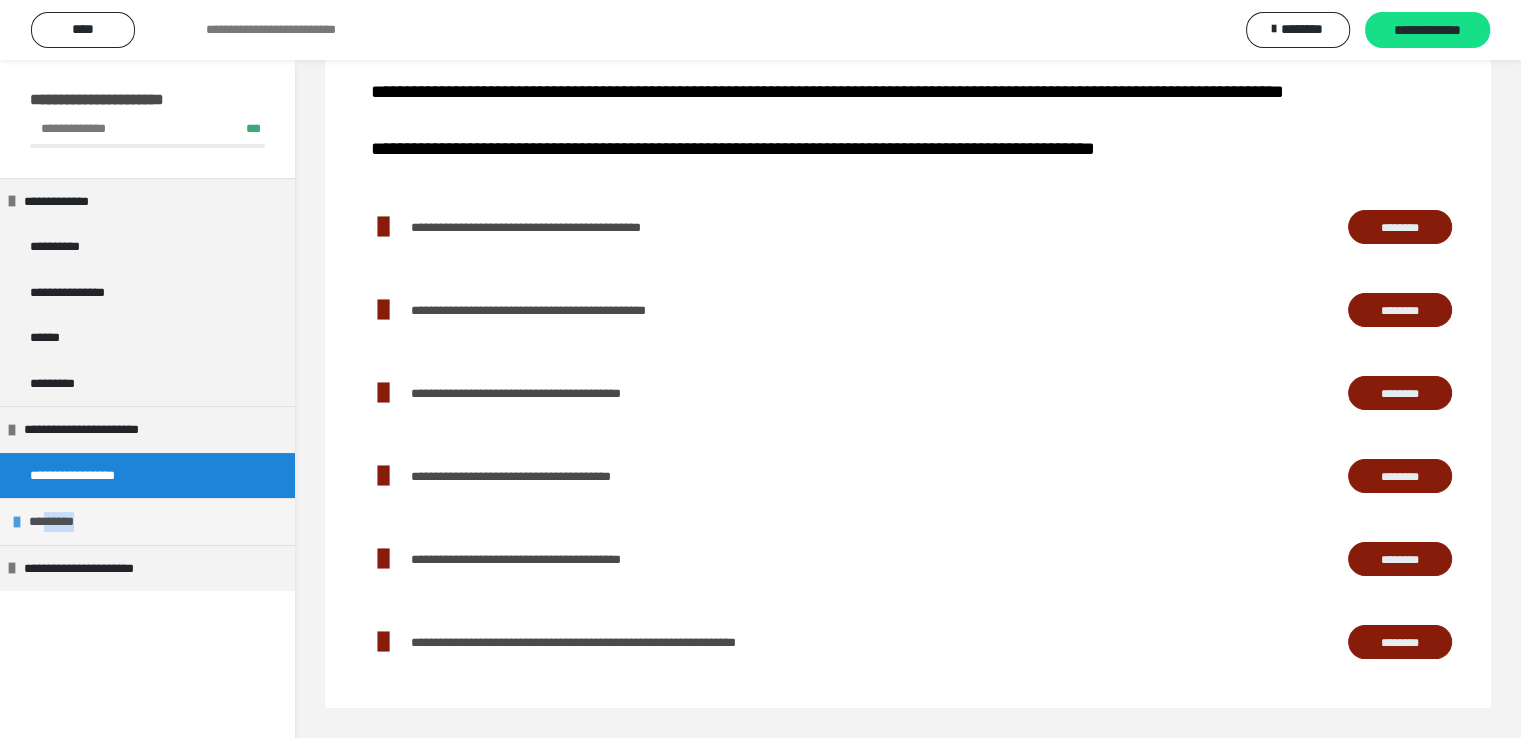 click on "*********" at bounding box center [61, 522] 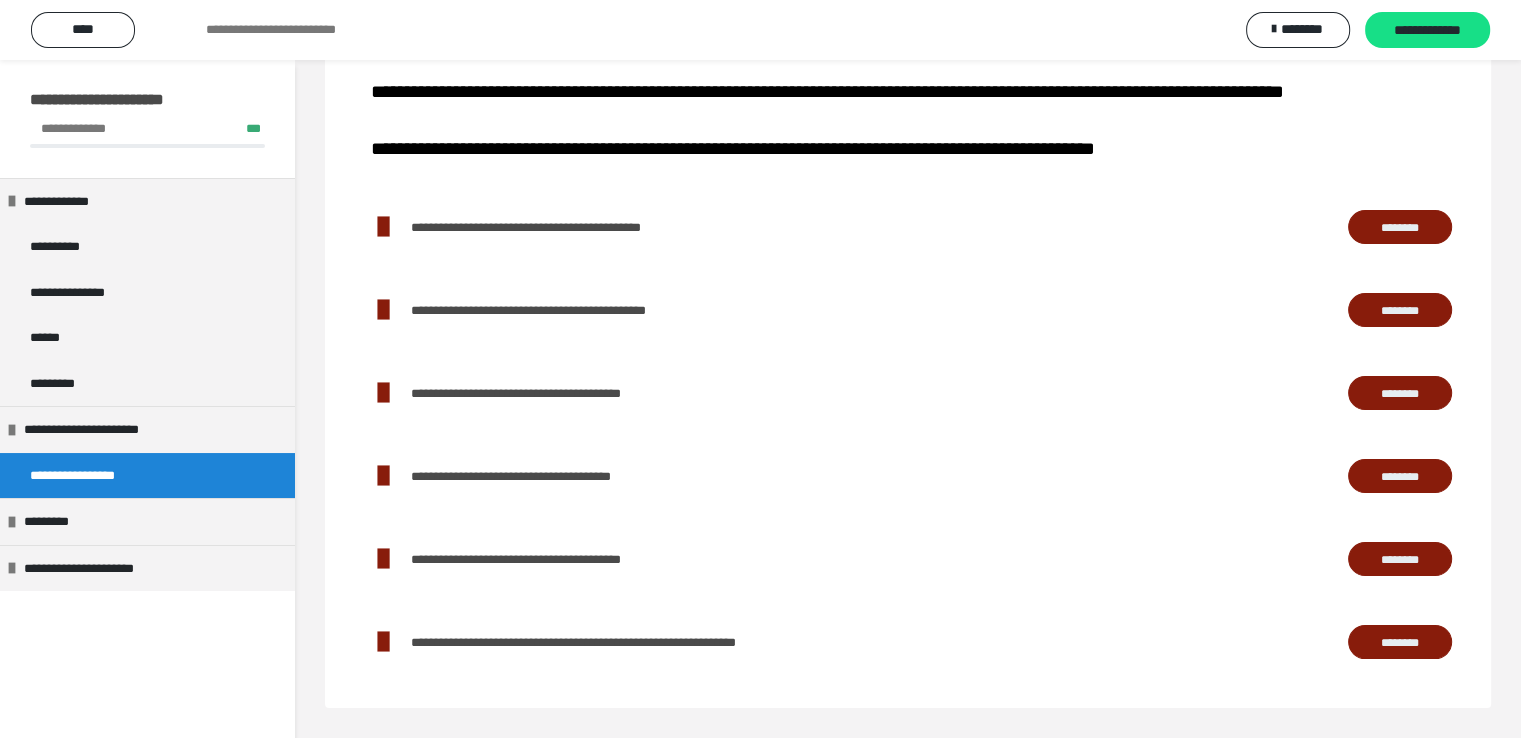 click on "**********" at bounding box center [147, 429] 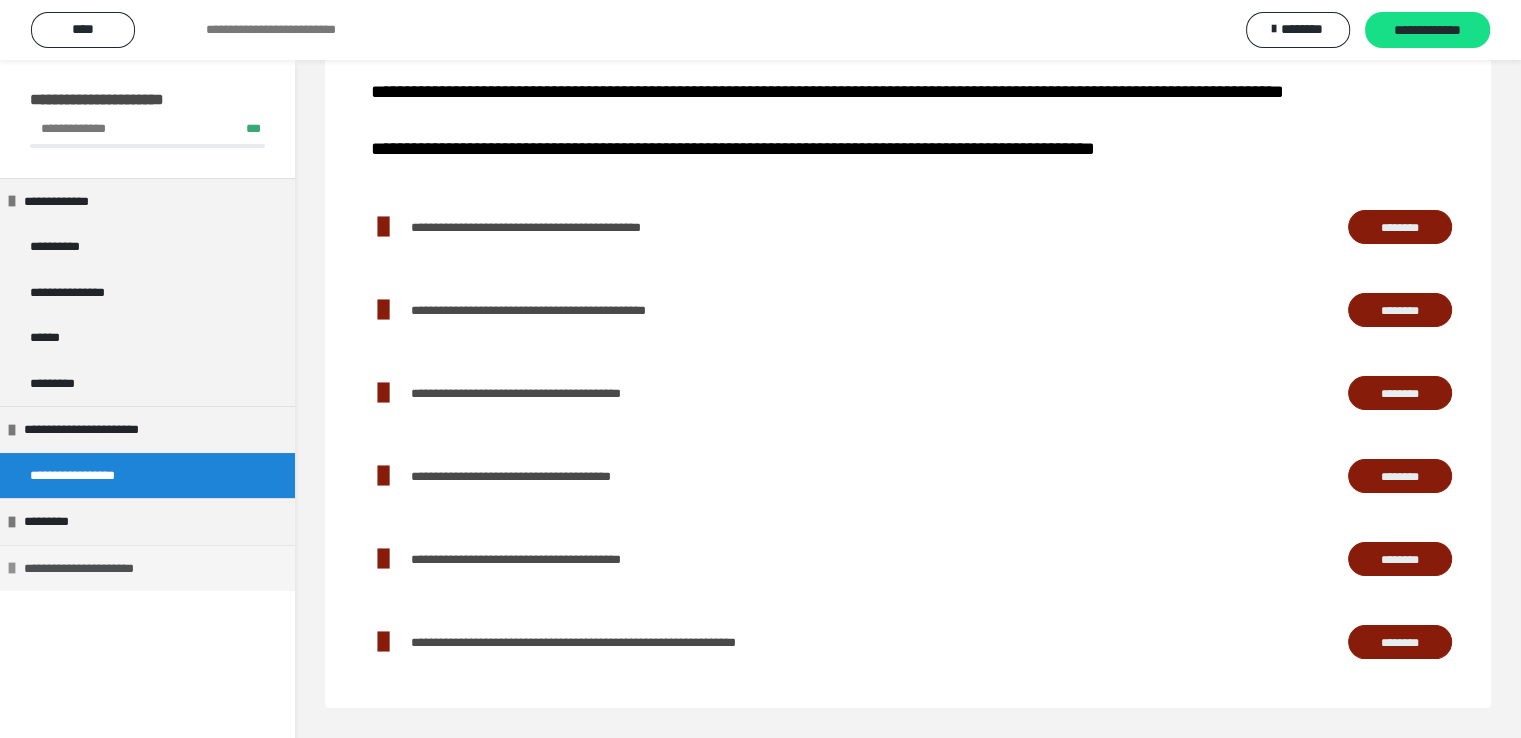 click on "**********" at bounding box center (101, 569) 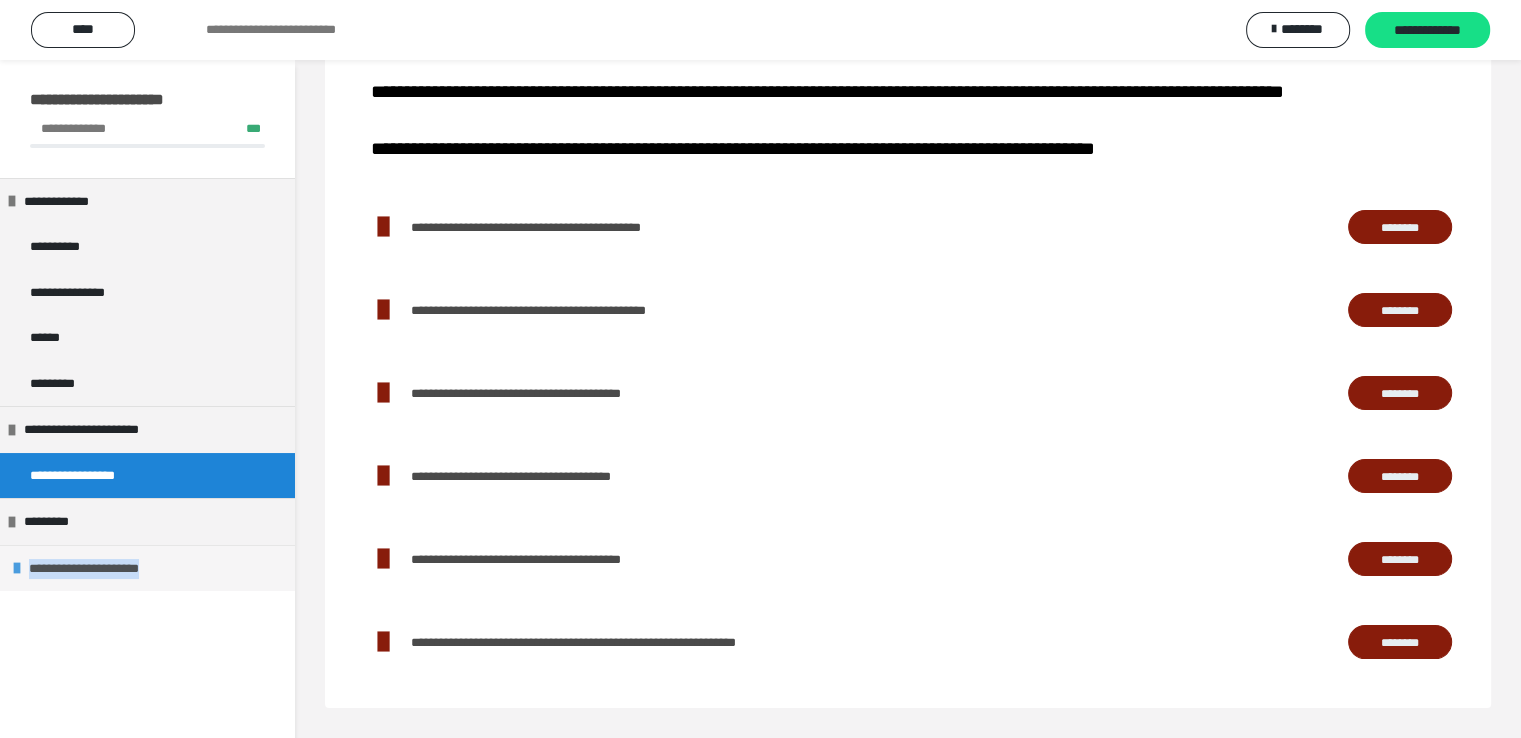 click on "**********" at bounding box center [106, 569] 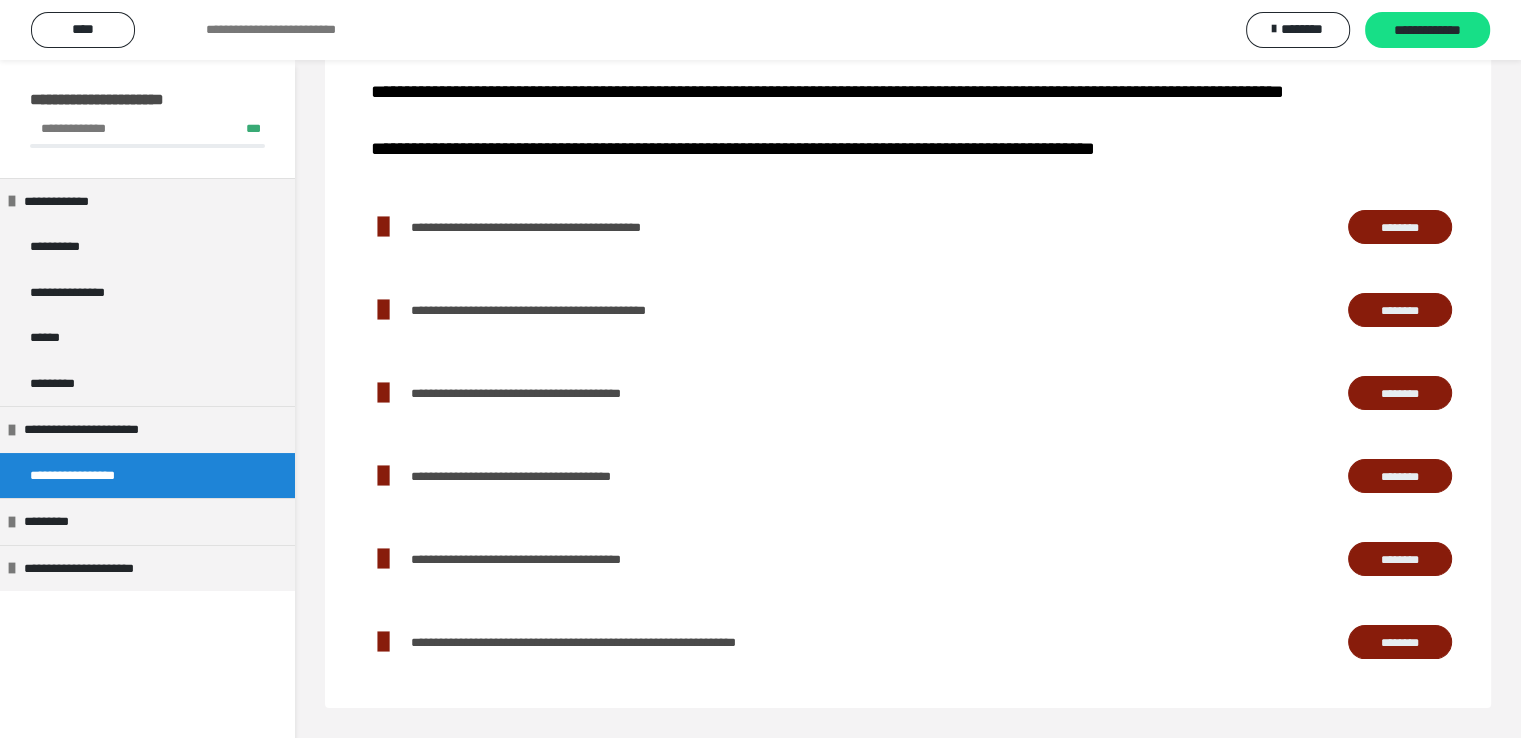 click on "**********" at bounding box center [147, 429] 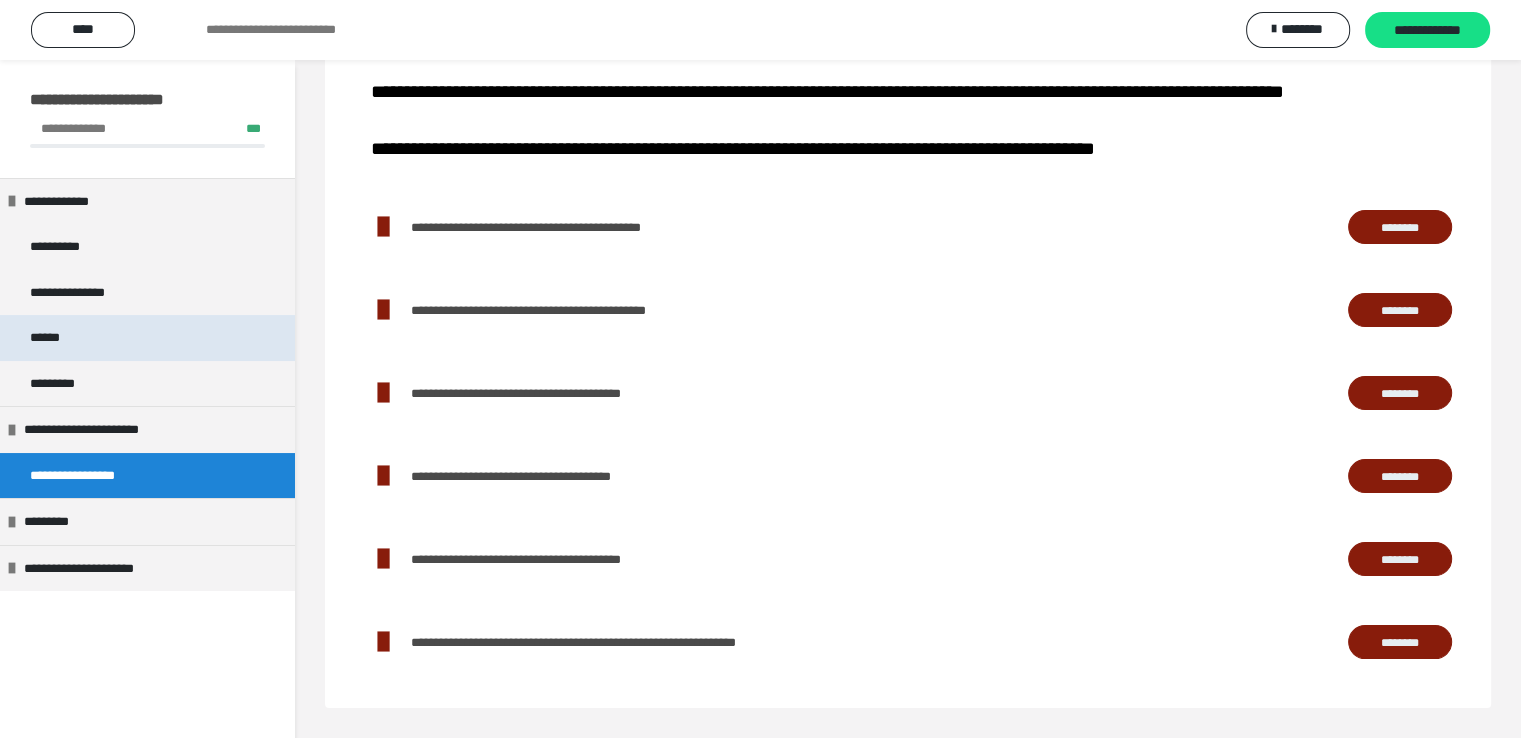 click on "******" at bounding box center (55, 338) 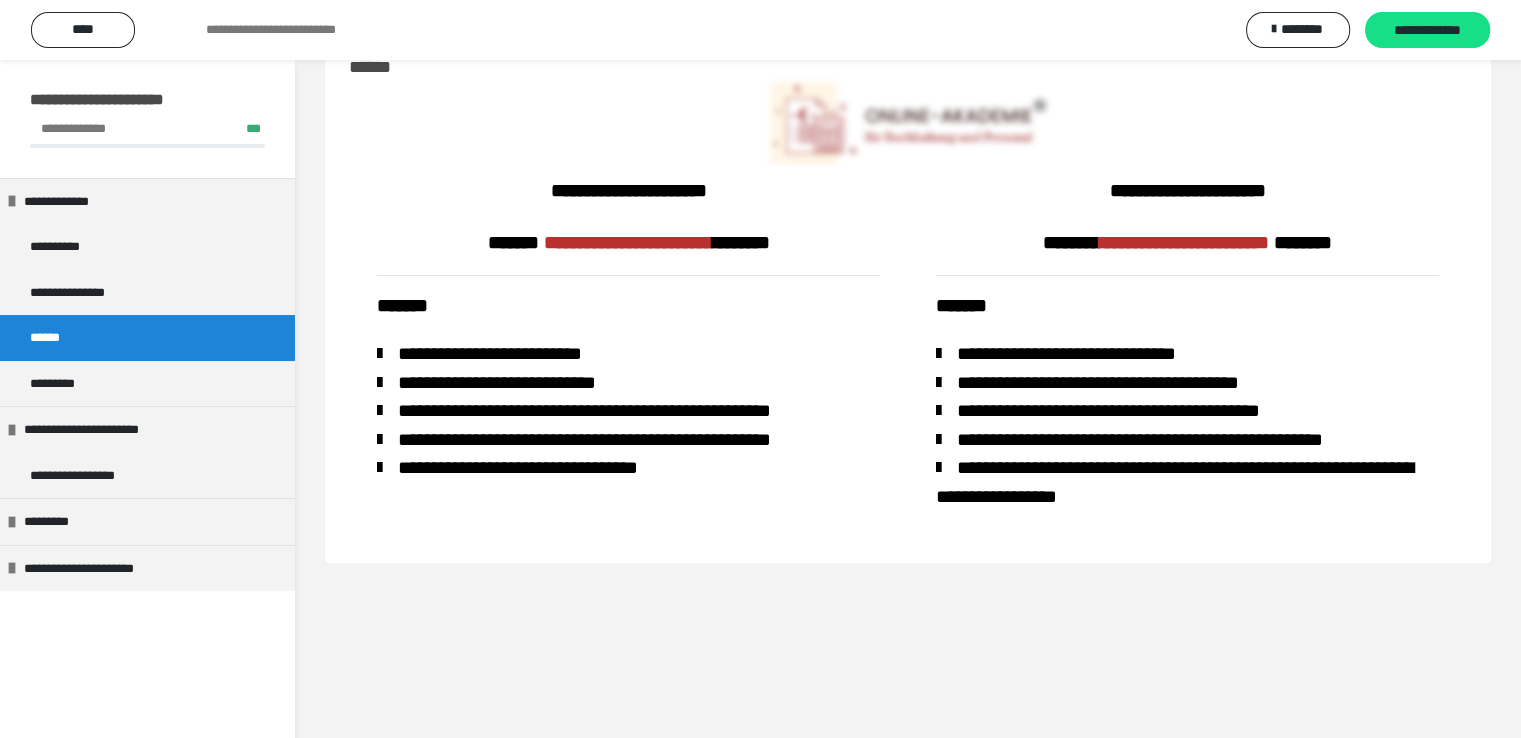 scroll, scrollTop: 60, scrollLeft: 0, axis: vertical 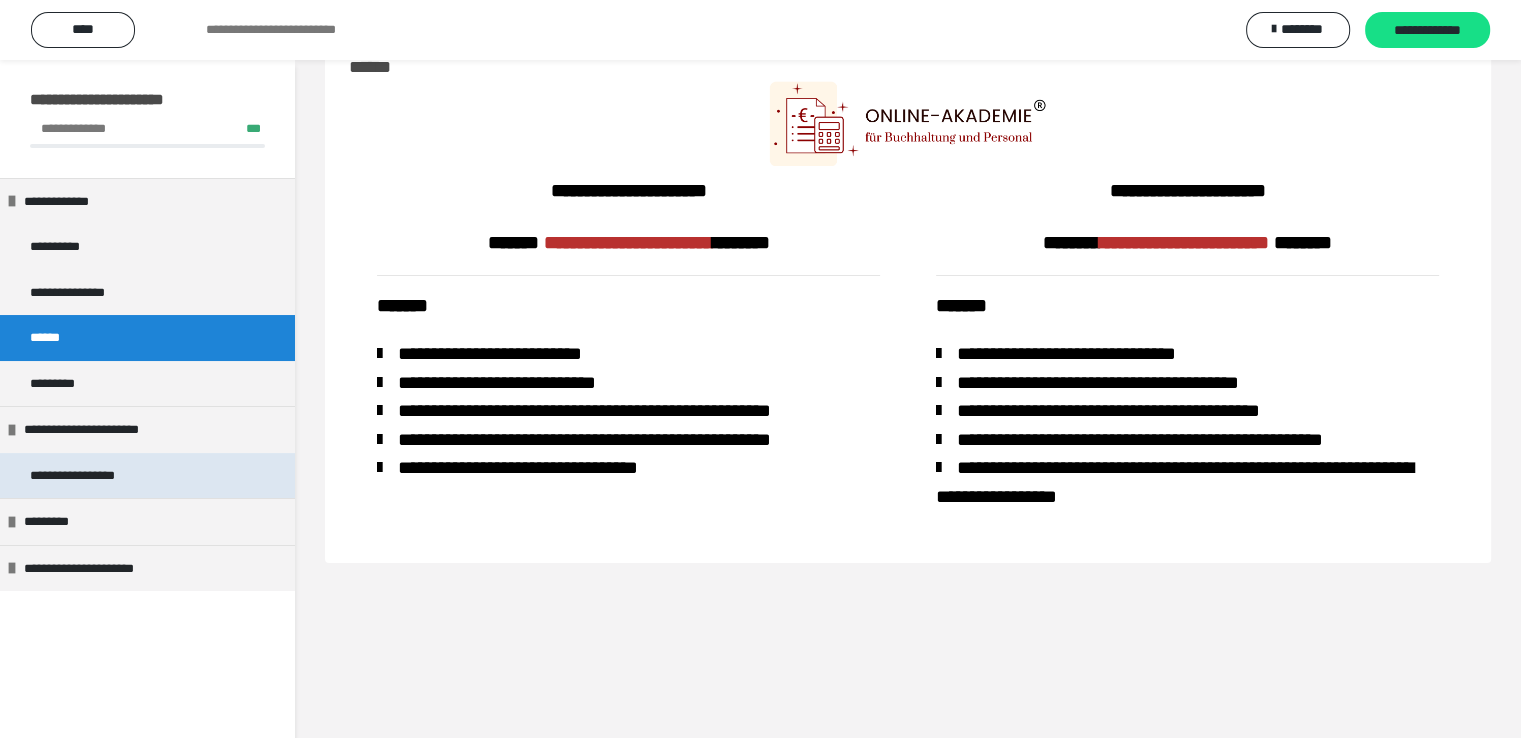click on "**********" at bounding box center (93, 476) 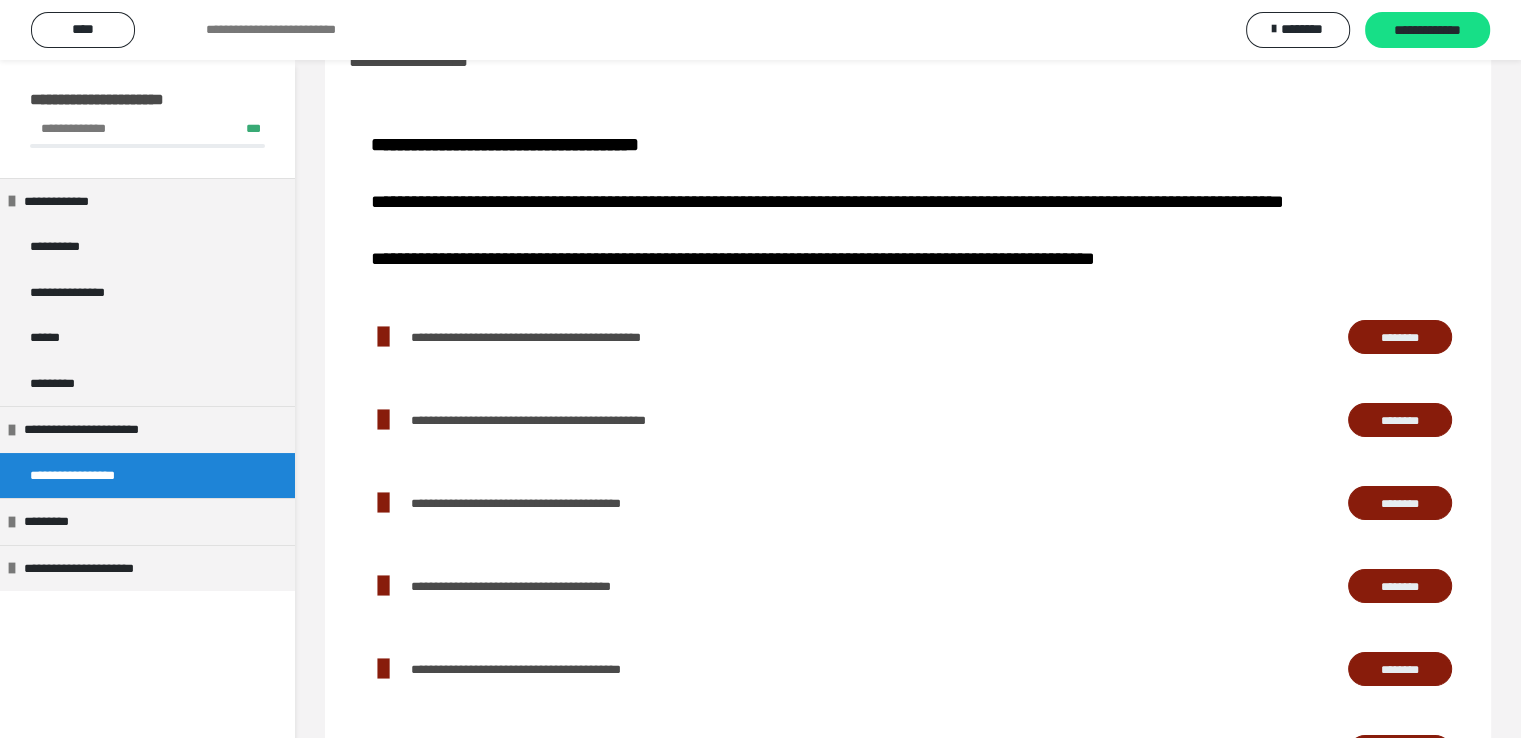 scroll, scrollTop: 204, scrollLeft: 0, axis: vertical 